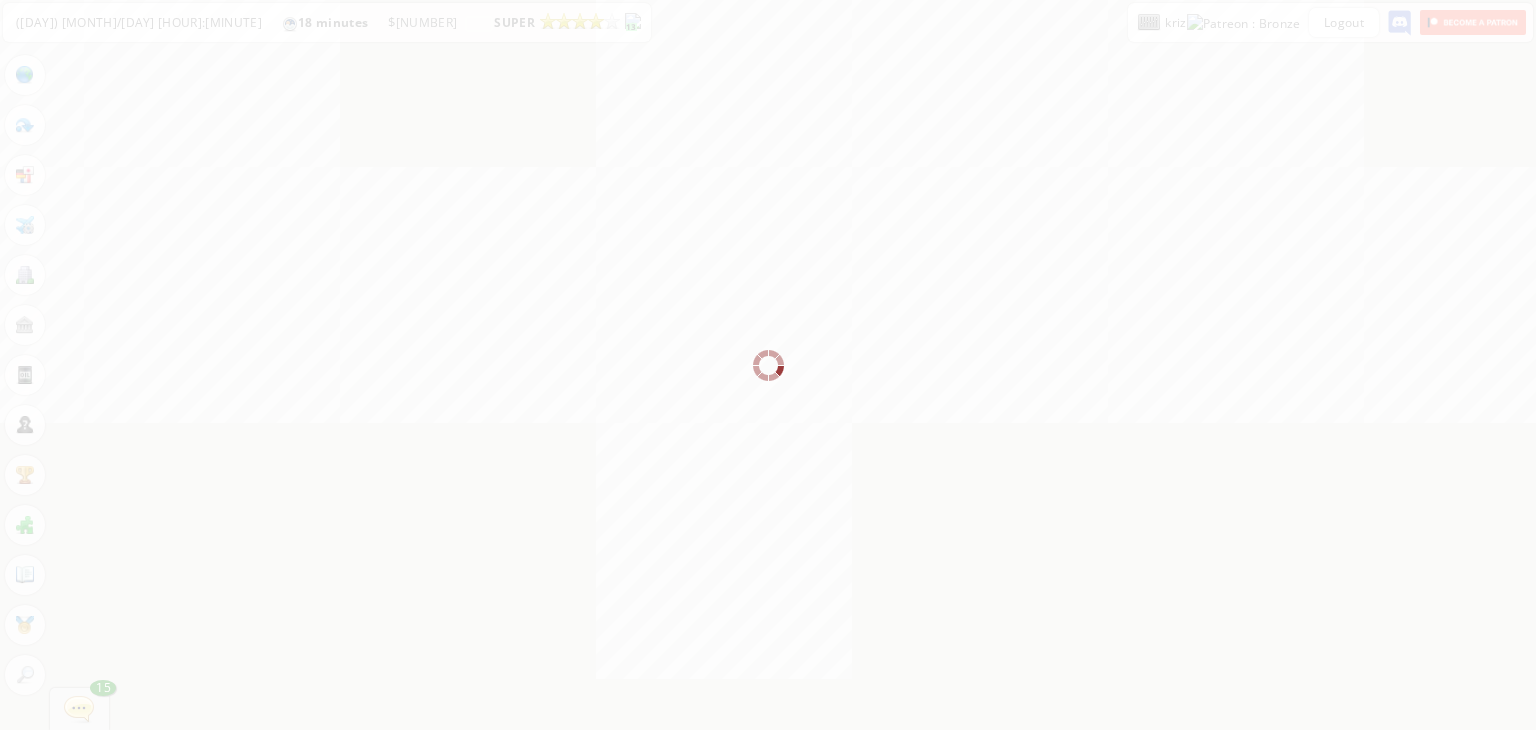scroll, scrollTop: 0, scrollLeft: 0, axis: both 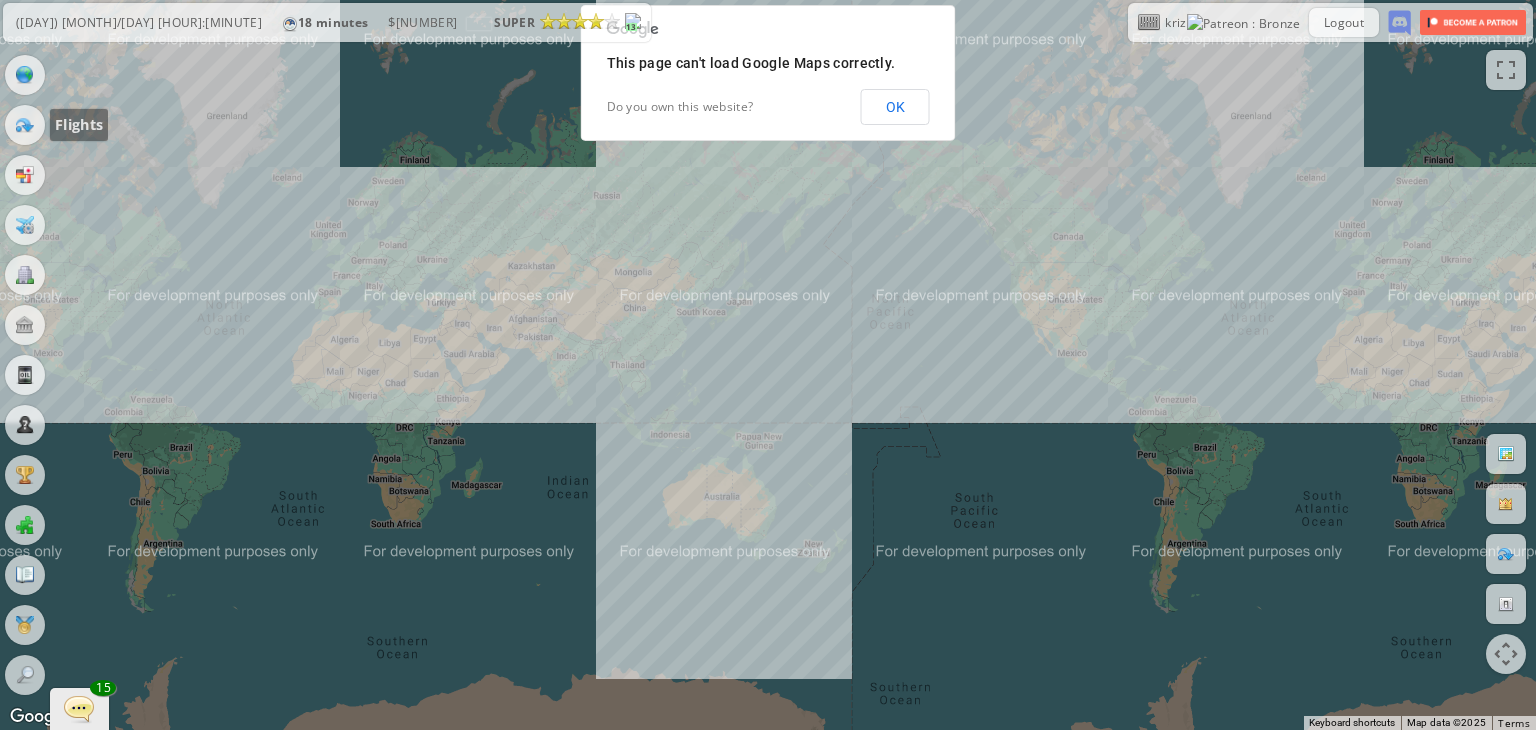 click at bounding box center (25, 125) 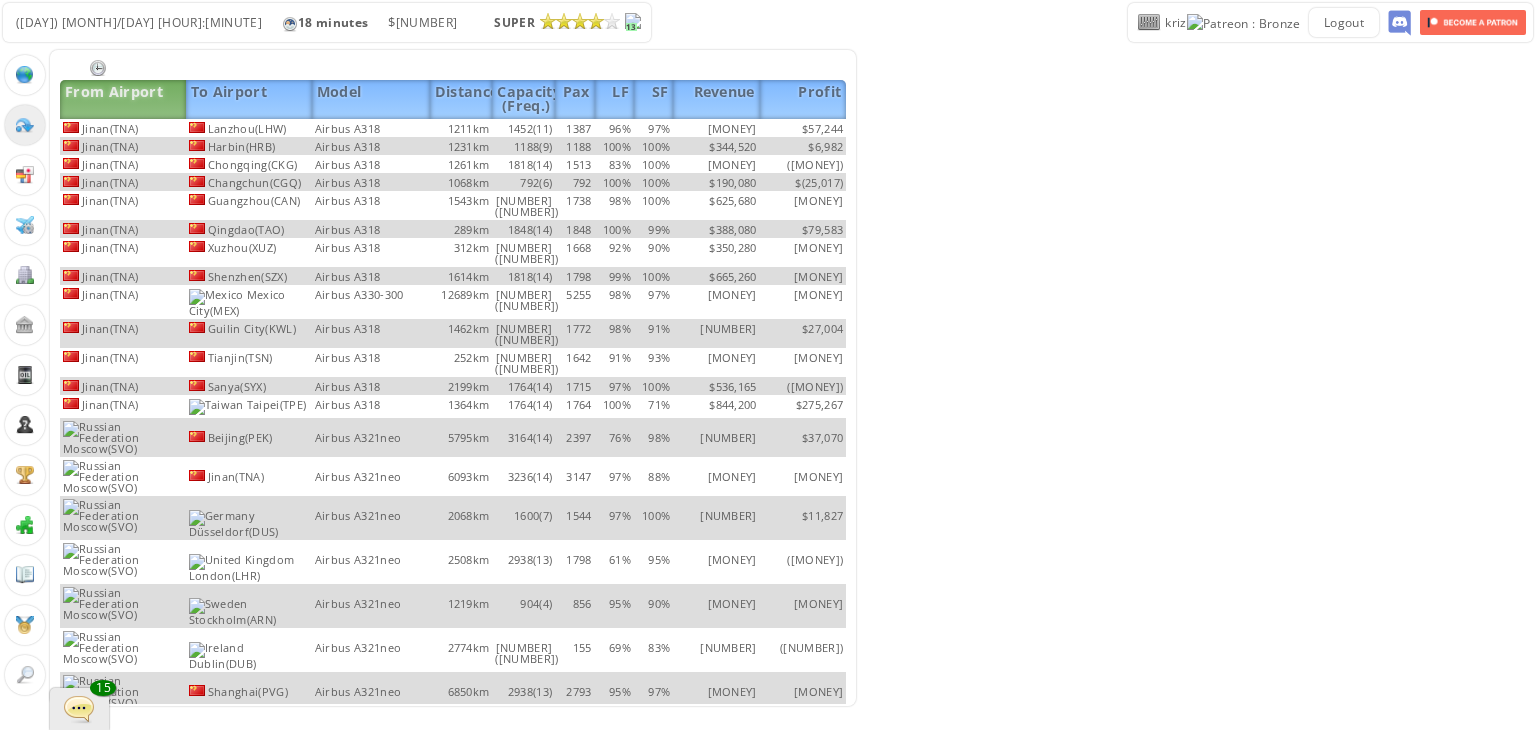 click on "Airbus A318" at bounding box center (371, 128) 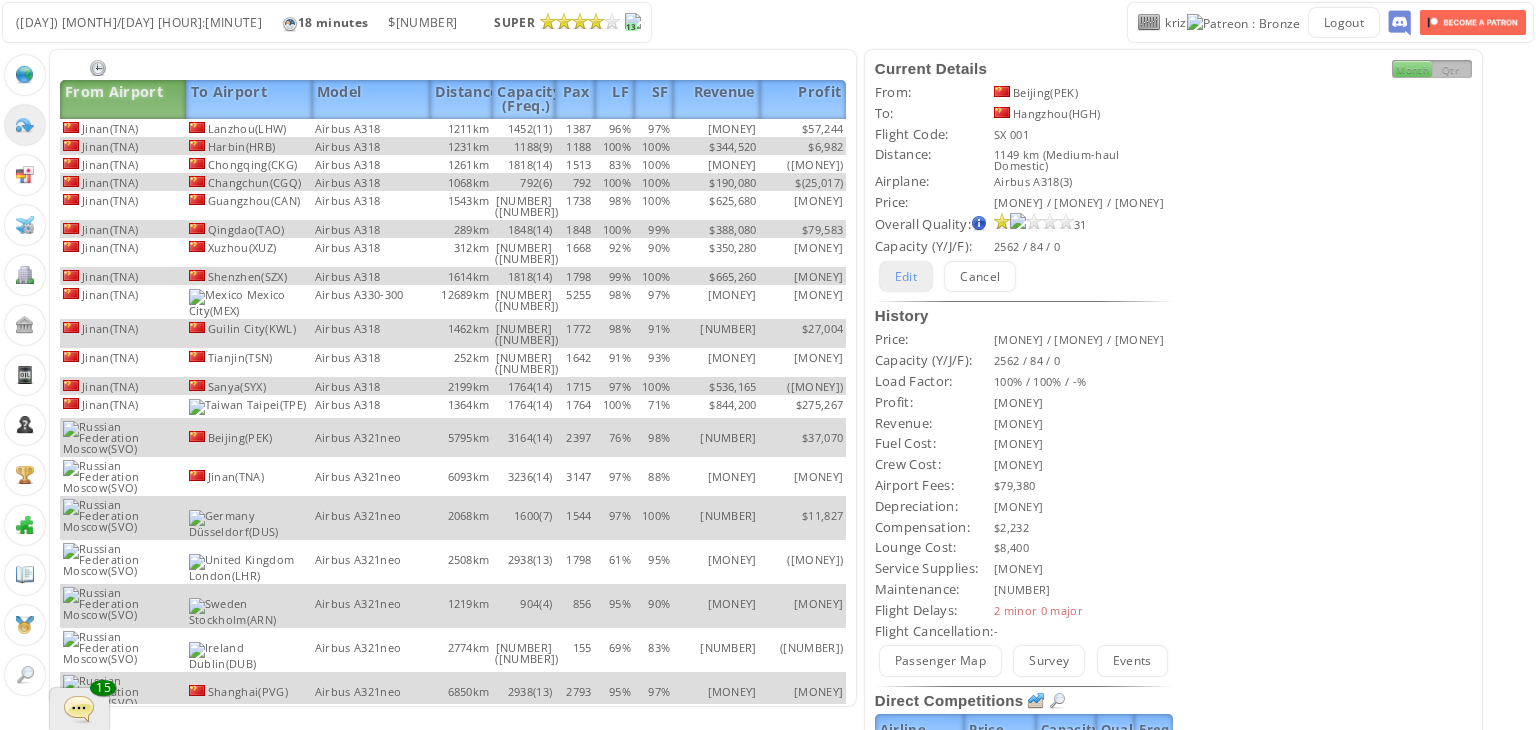 click on "Edit" at bounding box center (906, 276) 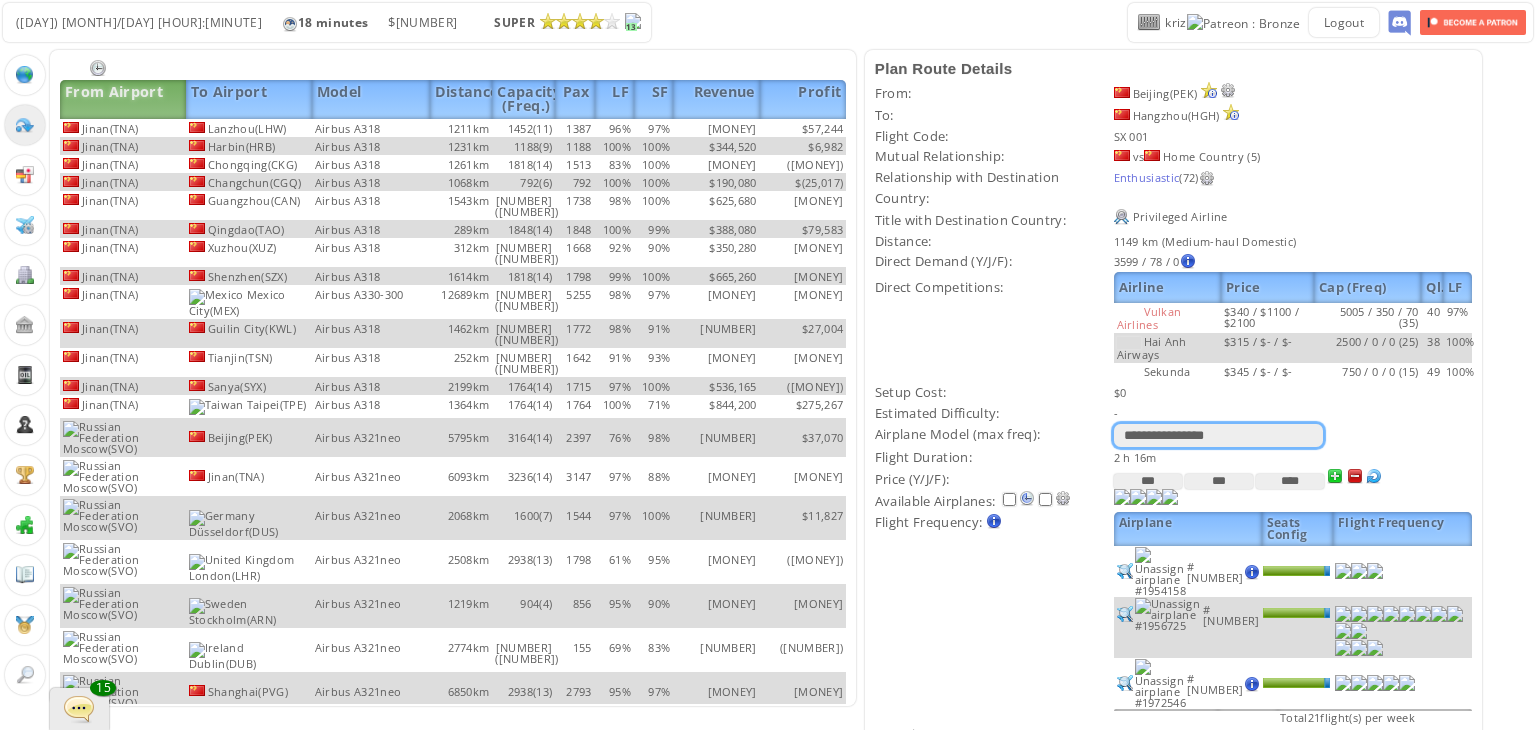 click on "**********" at bounding box center (1218, 435) 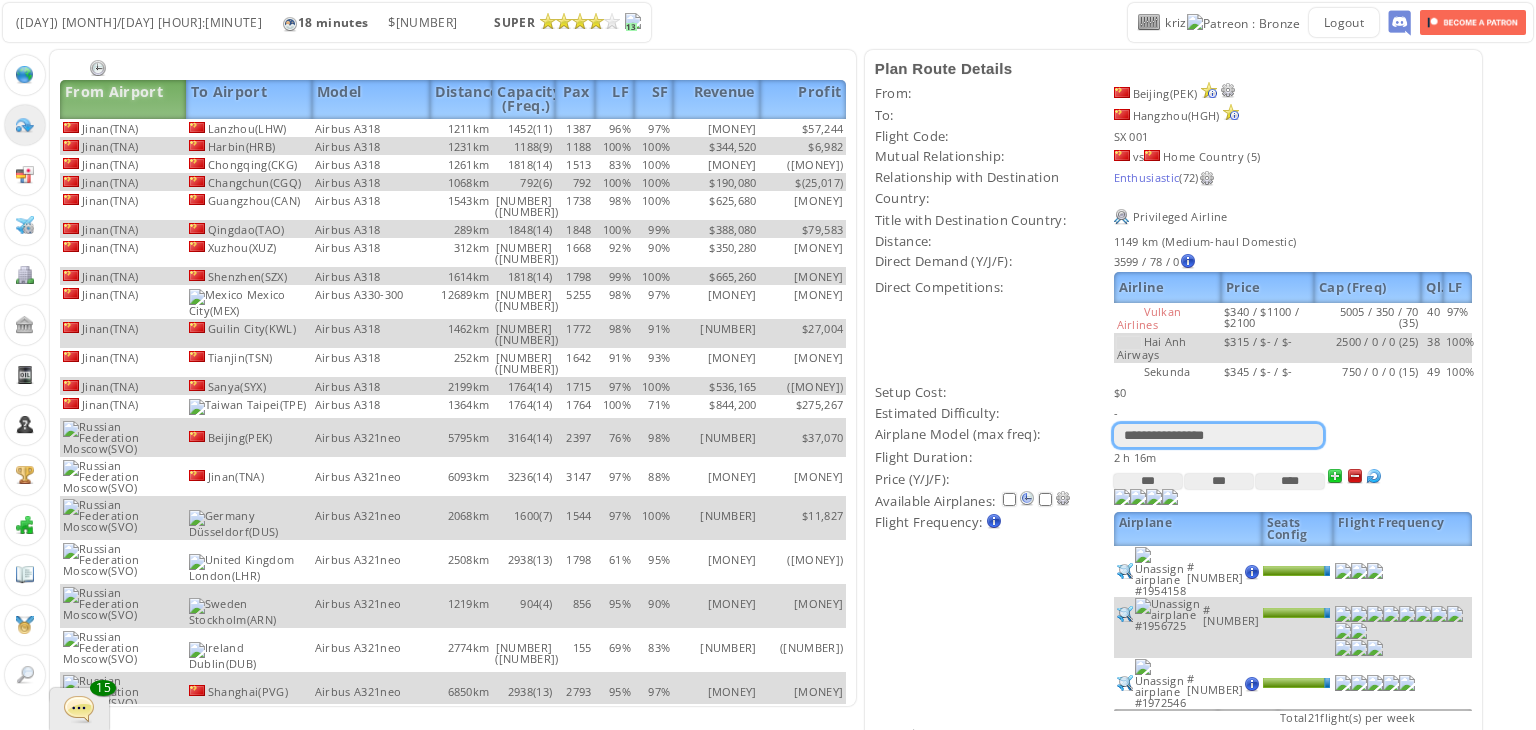 select on "**" 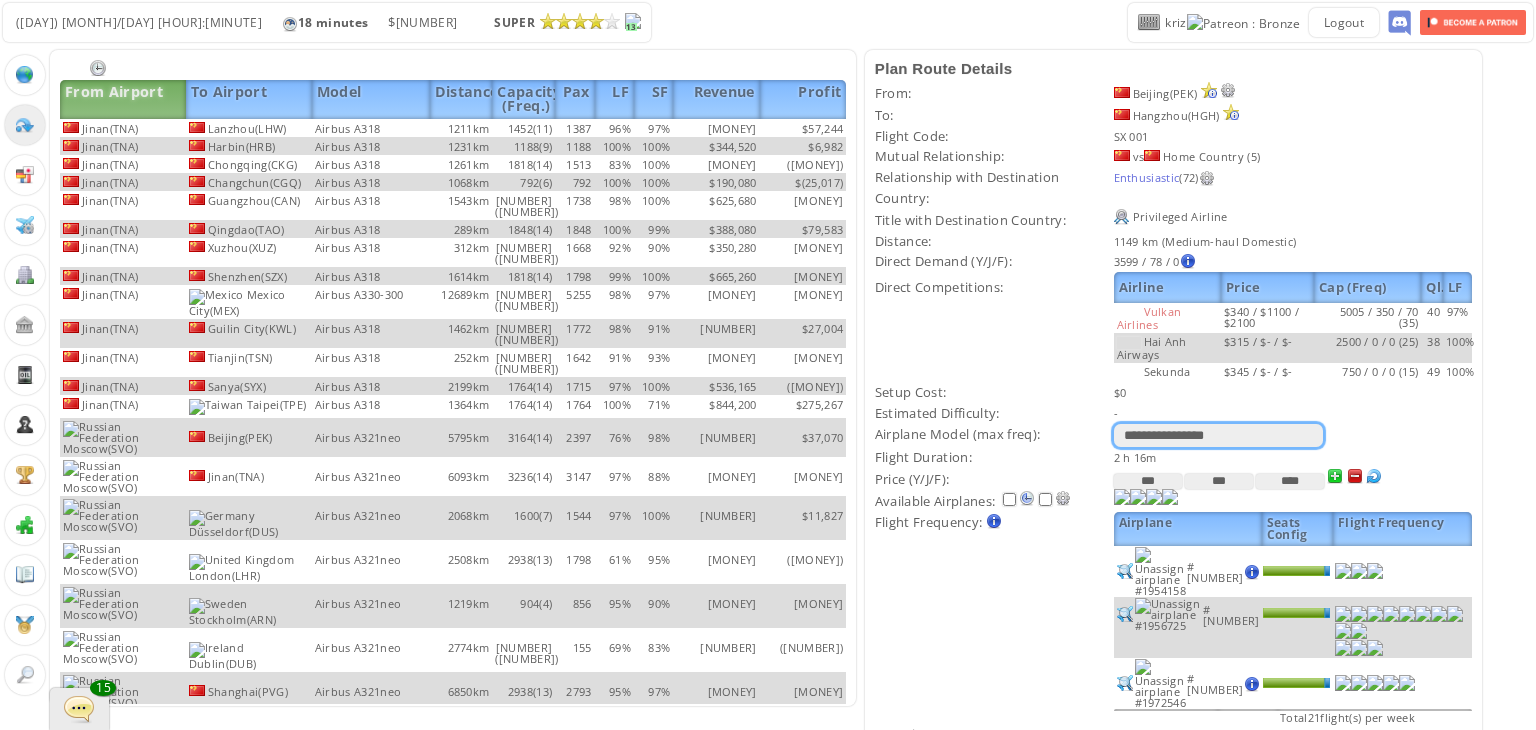 click on "**********" at bounding box center [1218, 435] 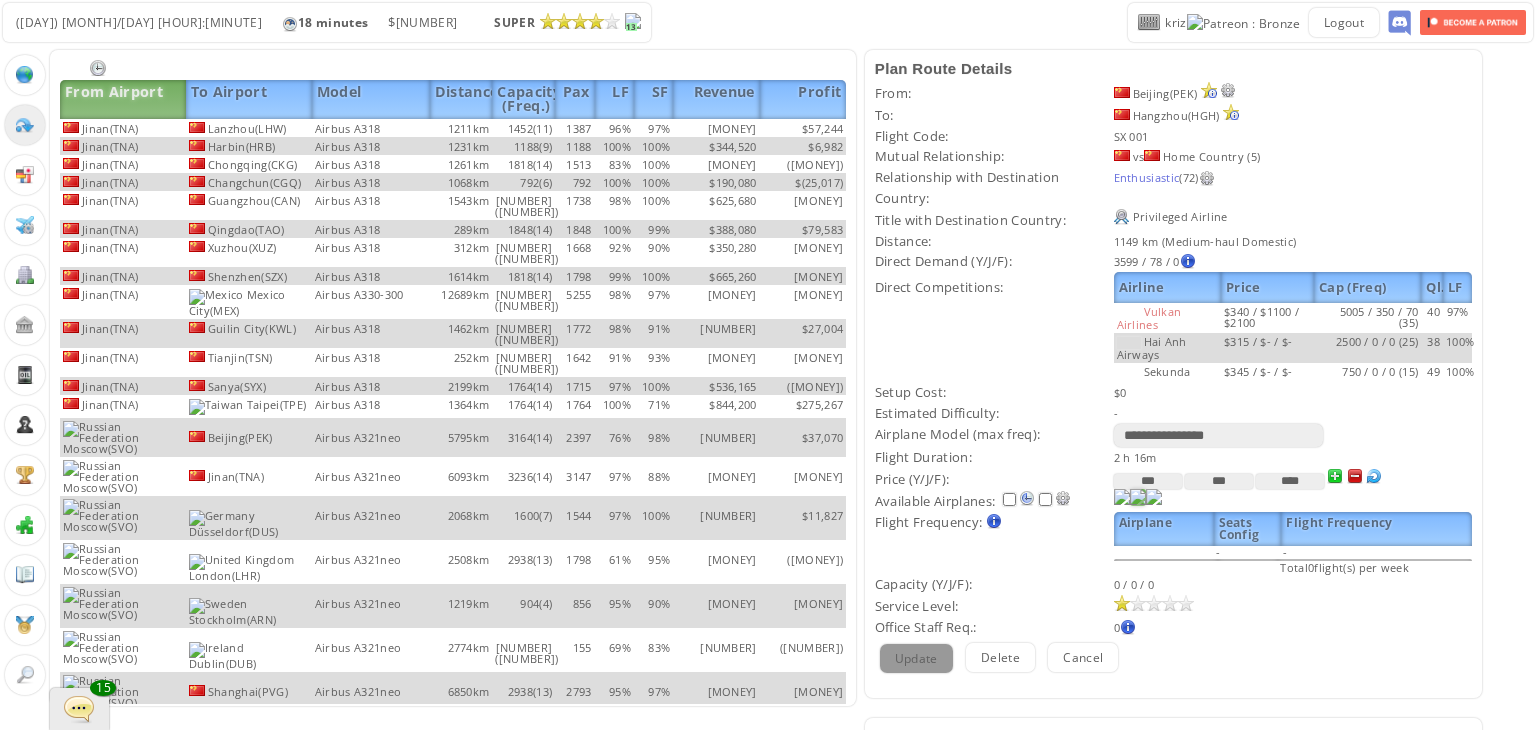click at bounding box center (1122, 497) 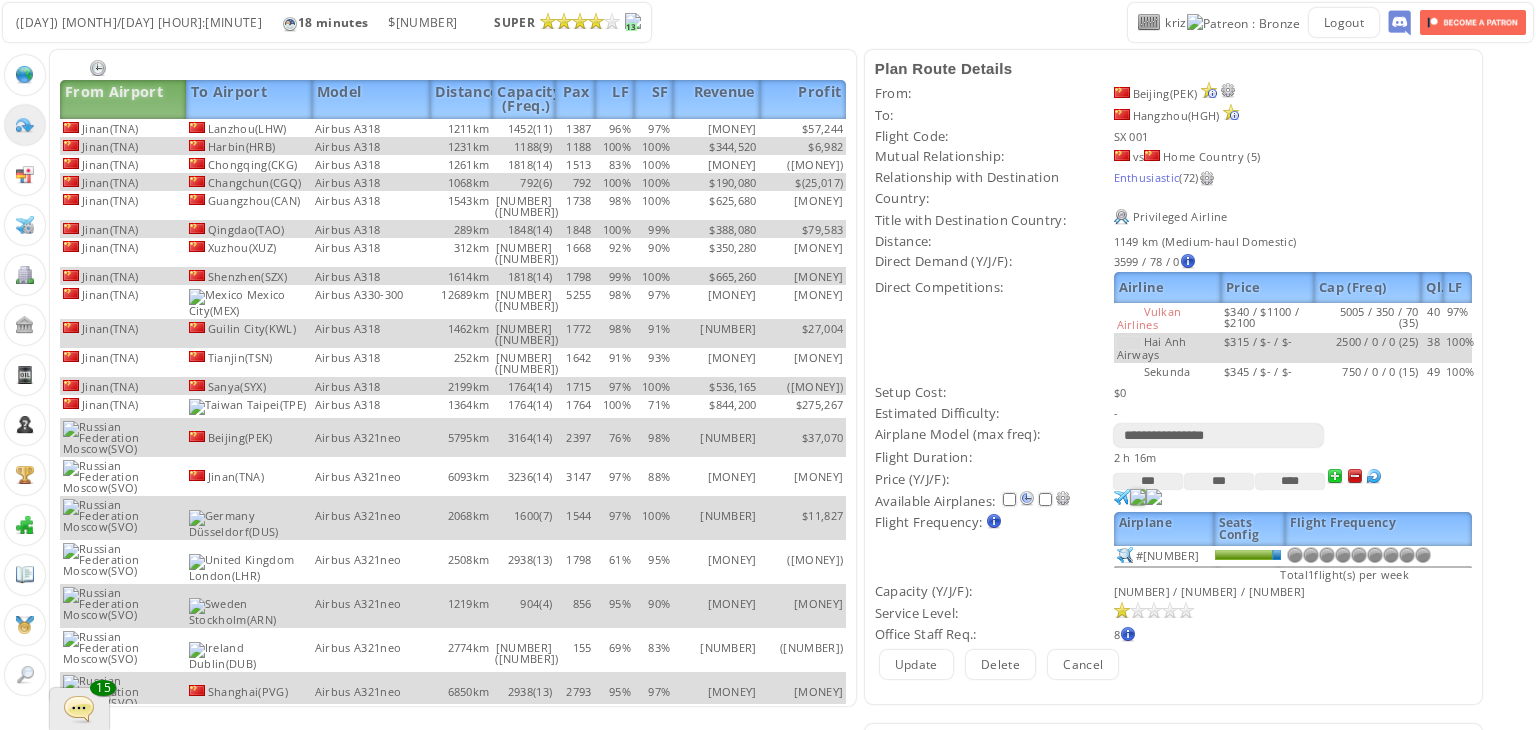 click at bounding box center (1122, 497) 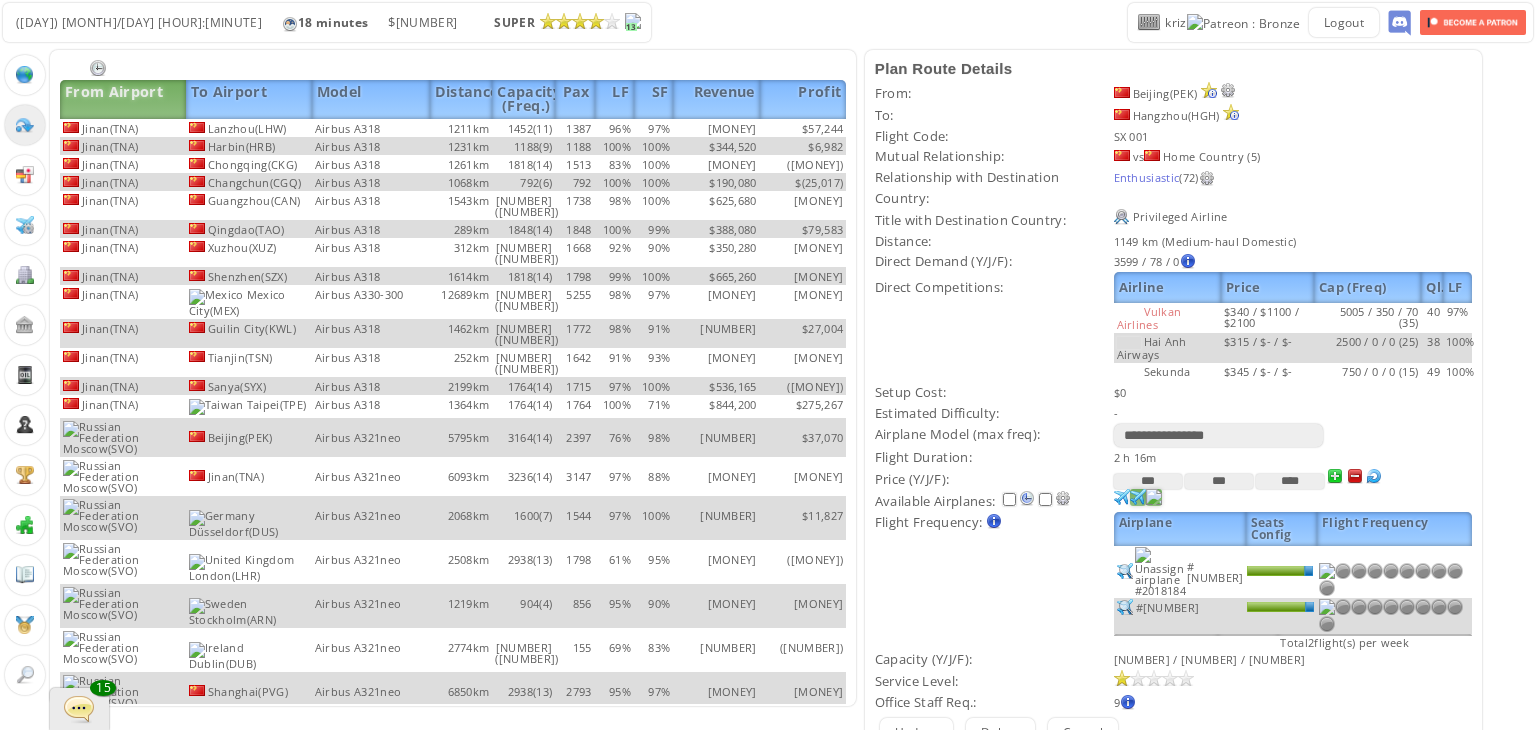 click at bounding box center [1122, 497] 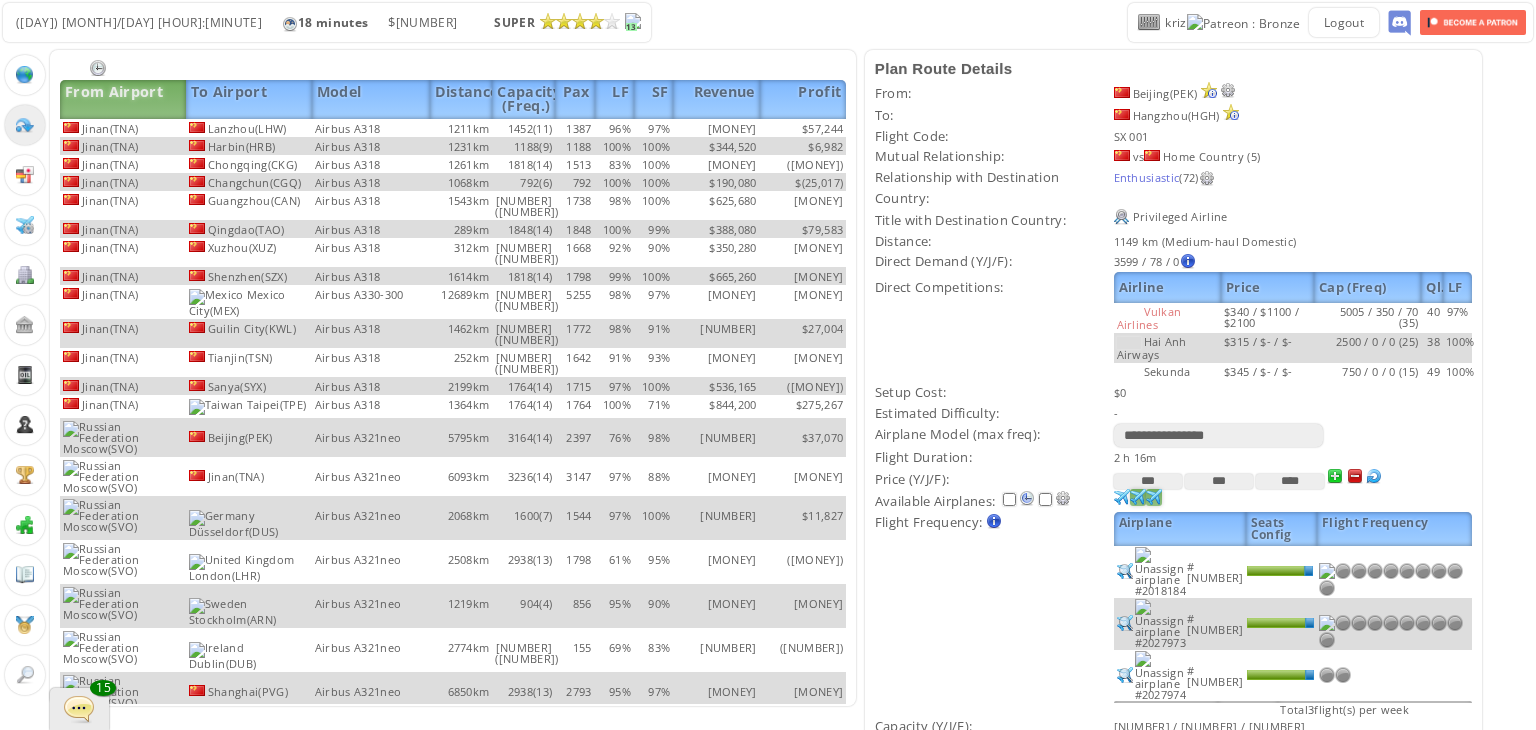 click at bounding box center [1439, 571] 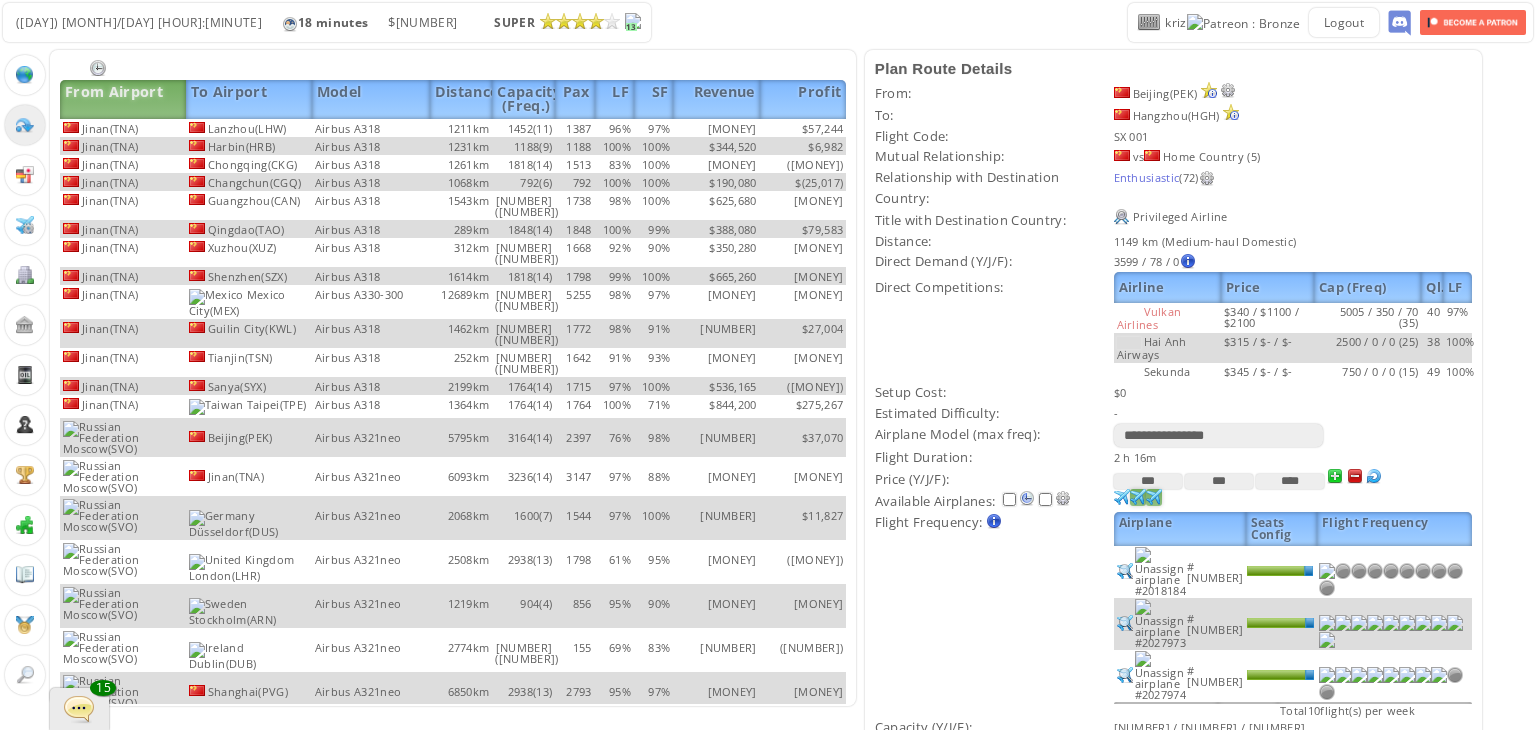 click at bounding box center [1327, 588] 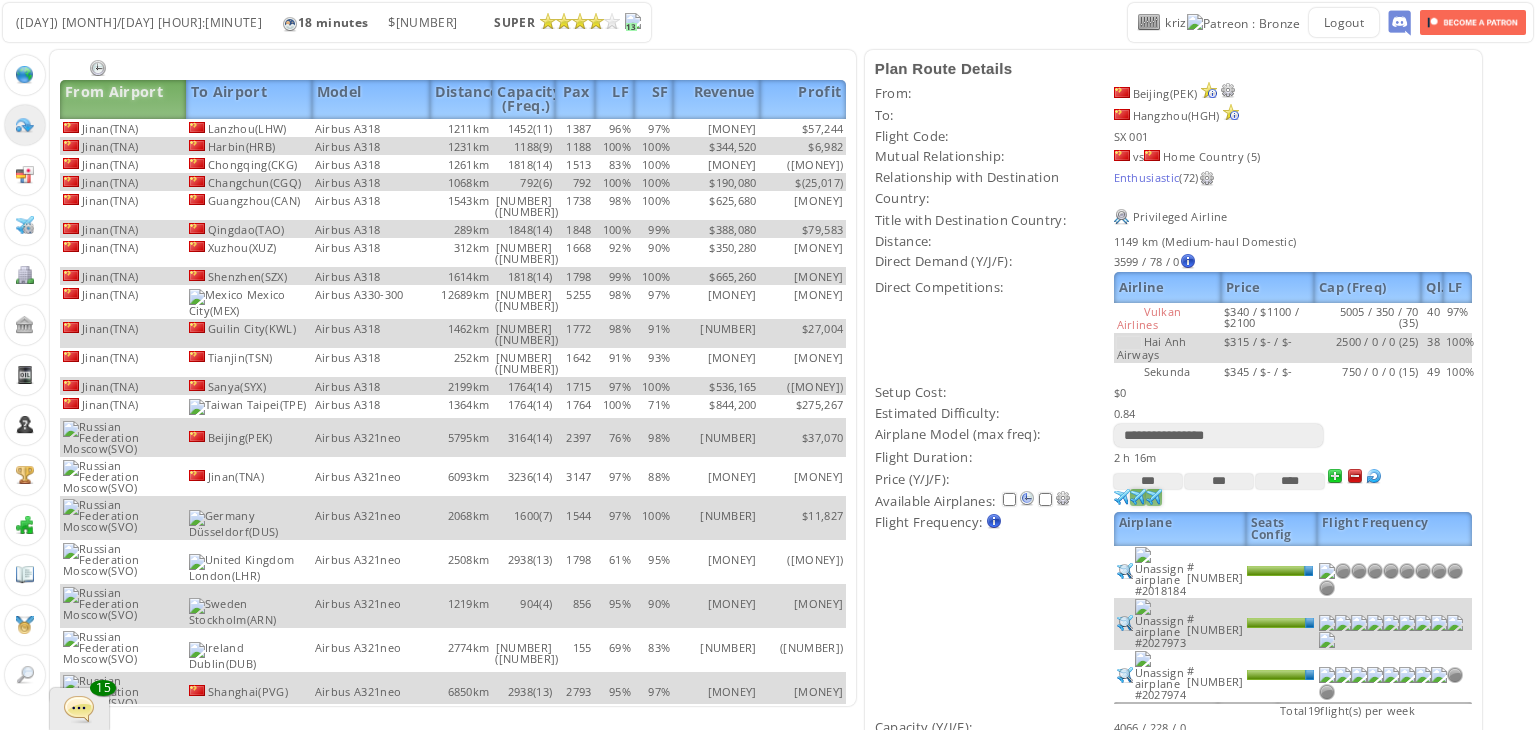 click at bounding box center [1327, 588] 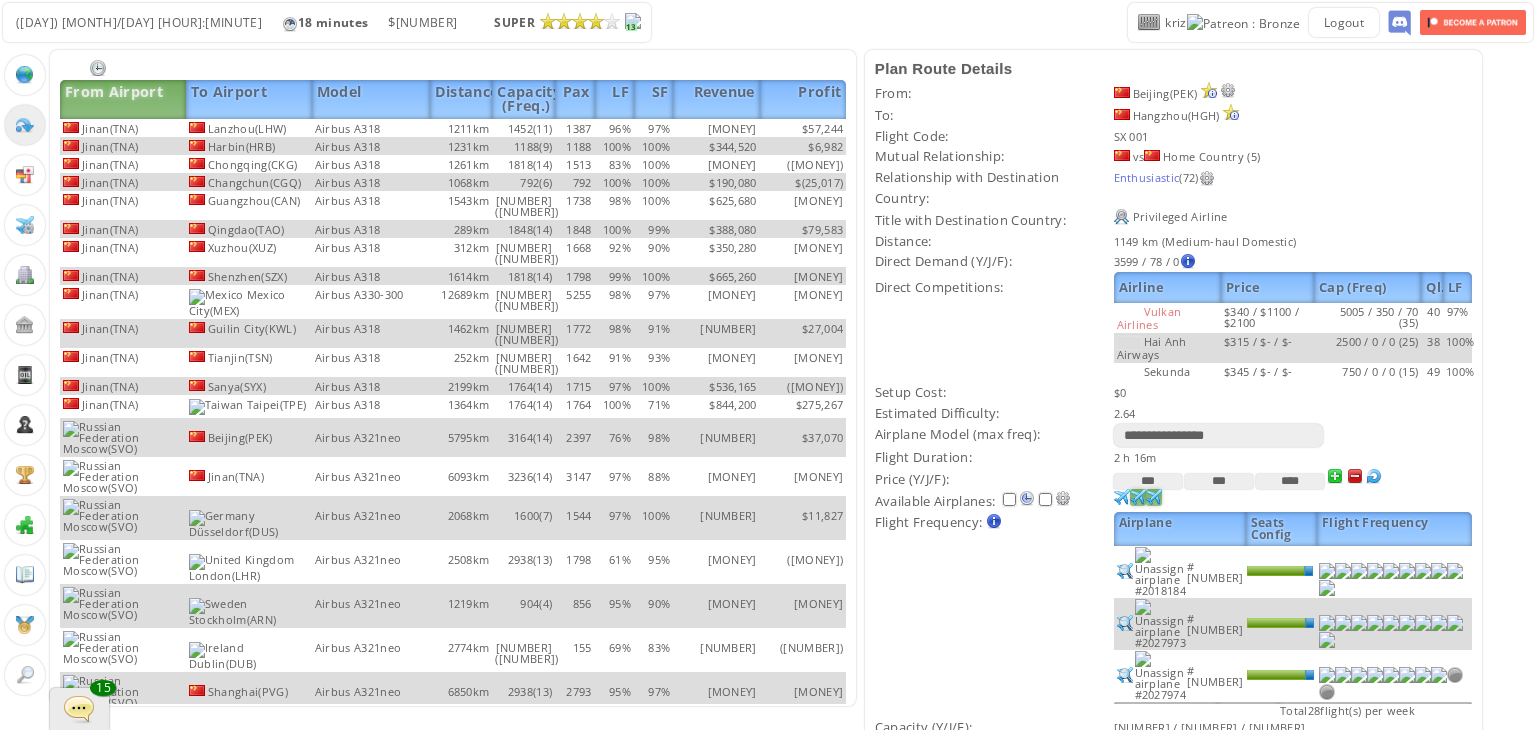 click on "Update" at bounding box center [916, 826] 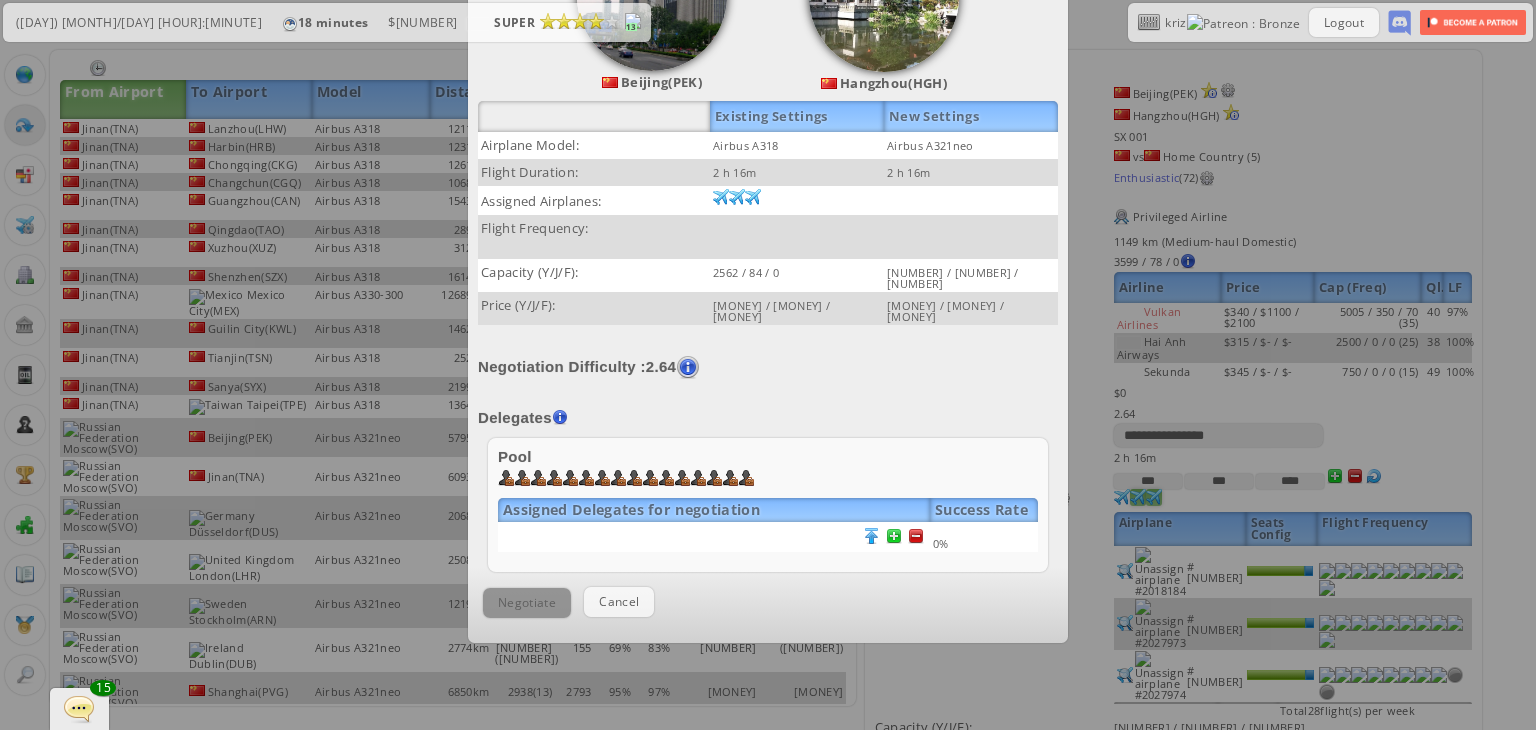 scroll, scrollTop: 349, scrollLeft: 0, axis: vertical 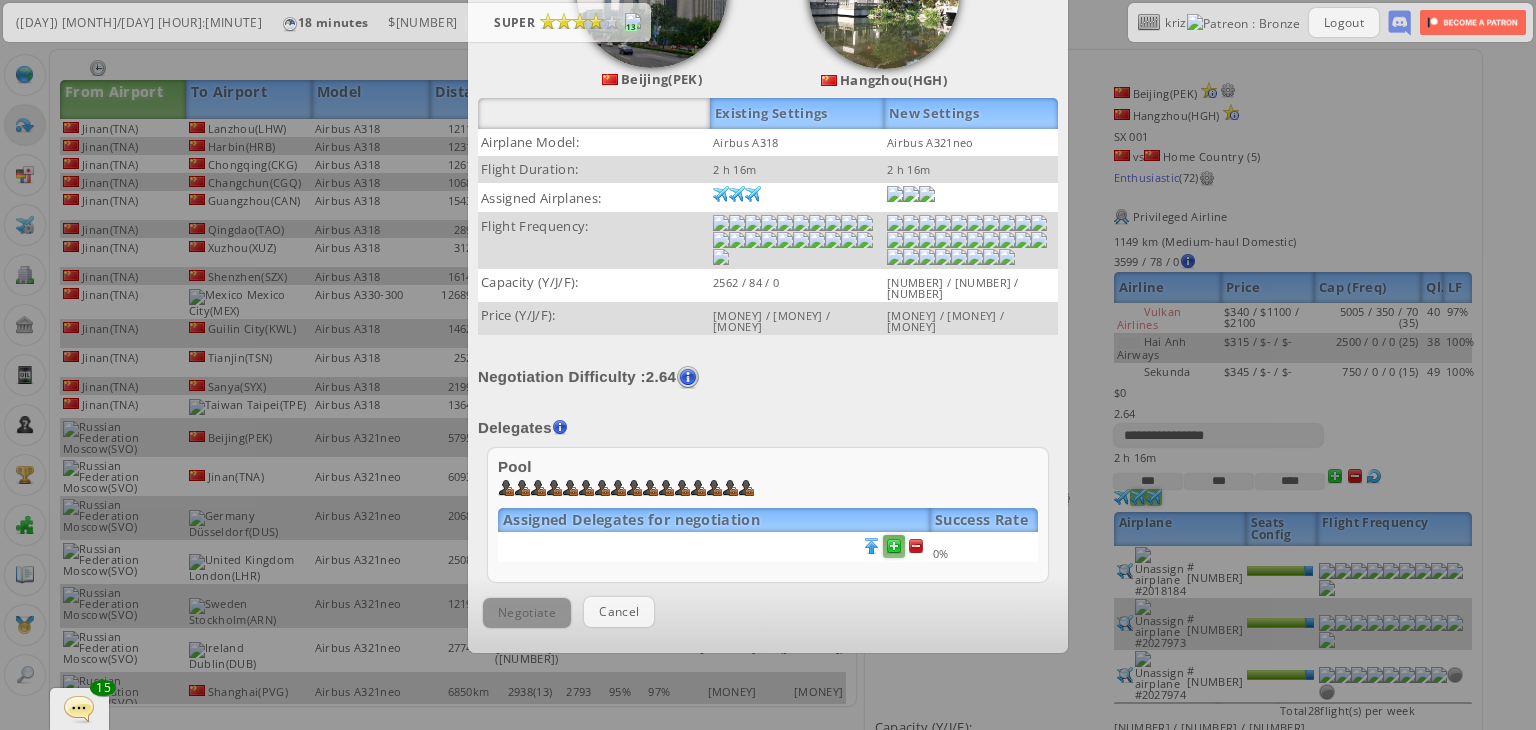 click at bounding box center [916, 546] 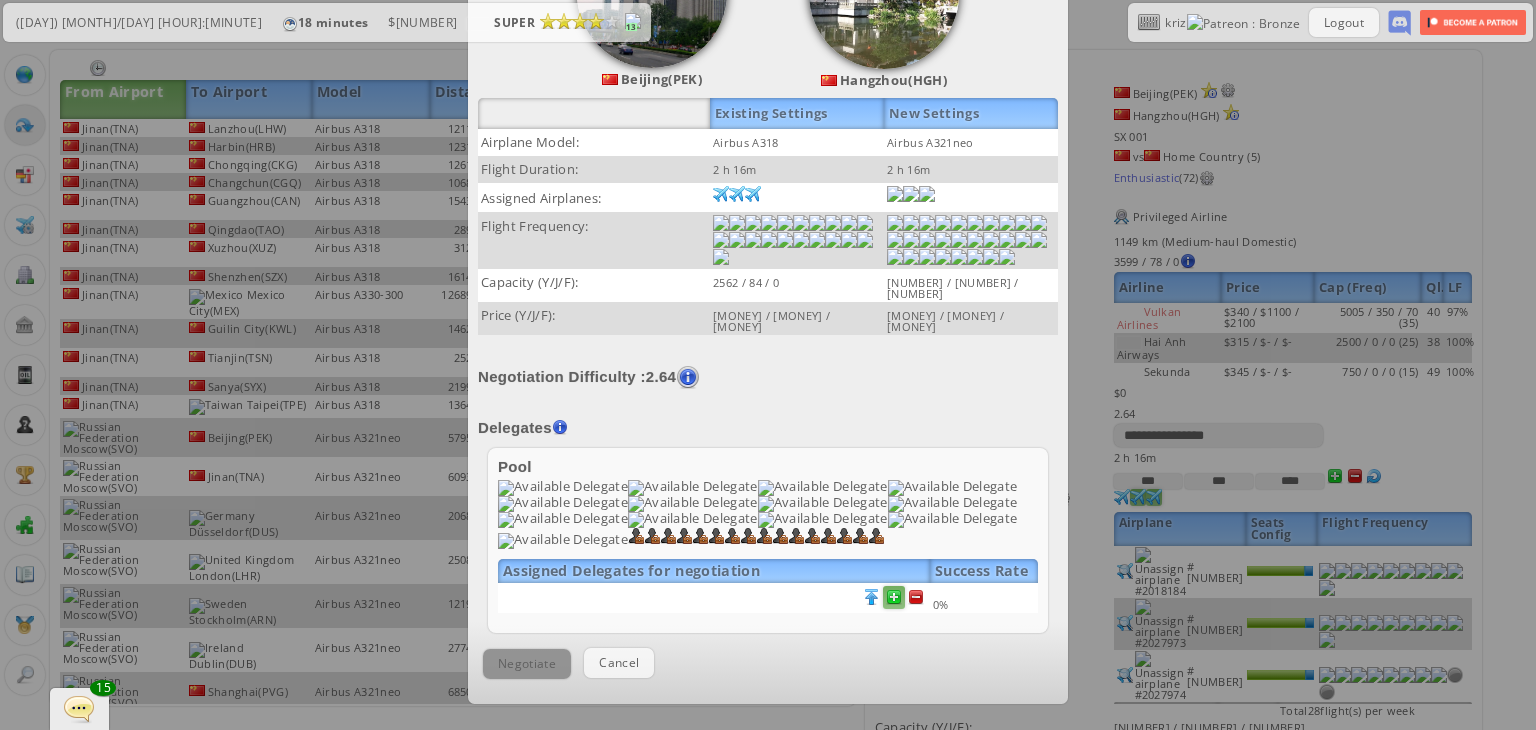 click at bounding box center (916, 597) 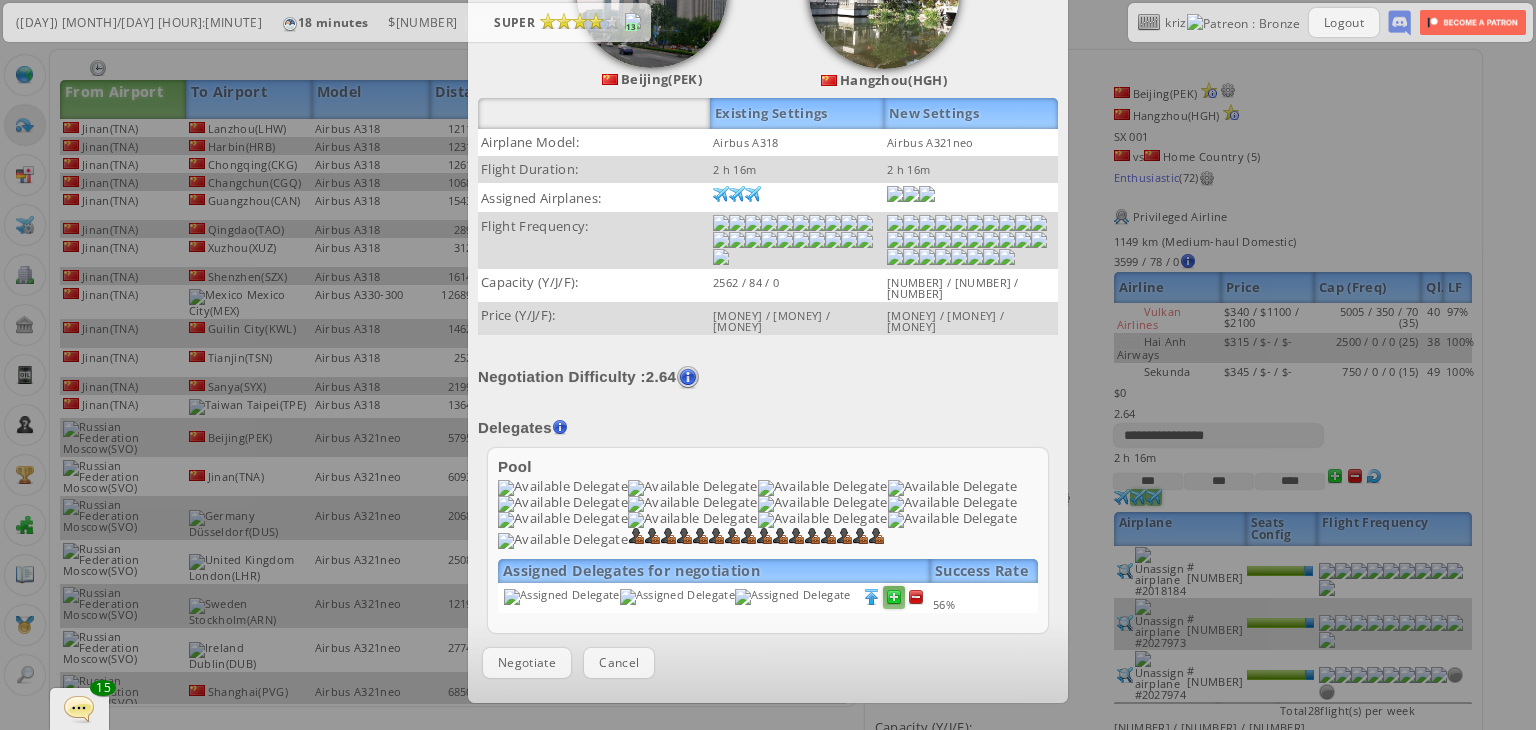 click at bounding box center [916, 597] 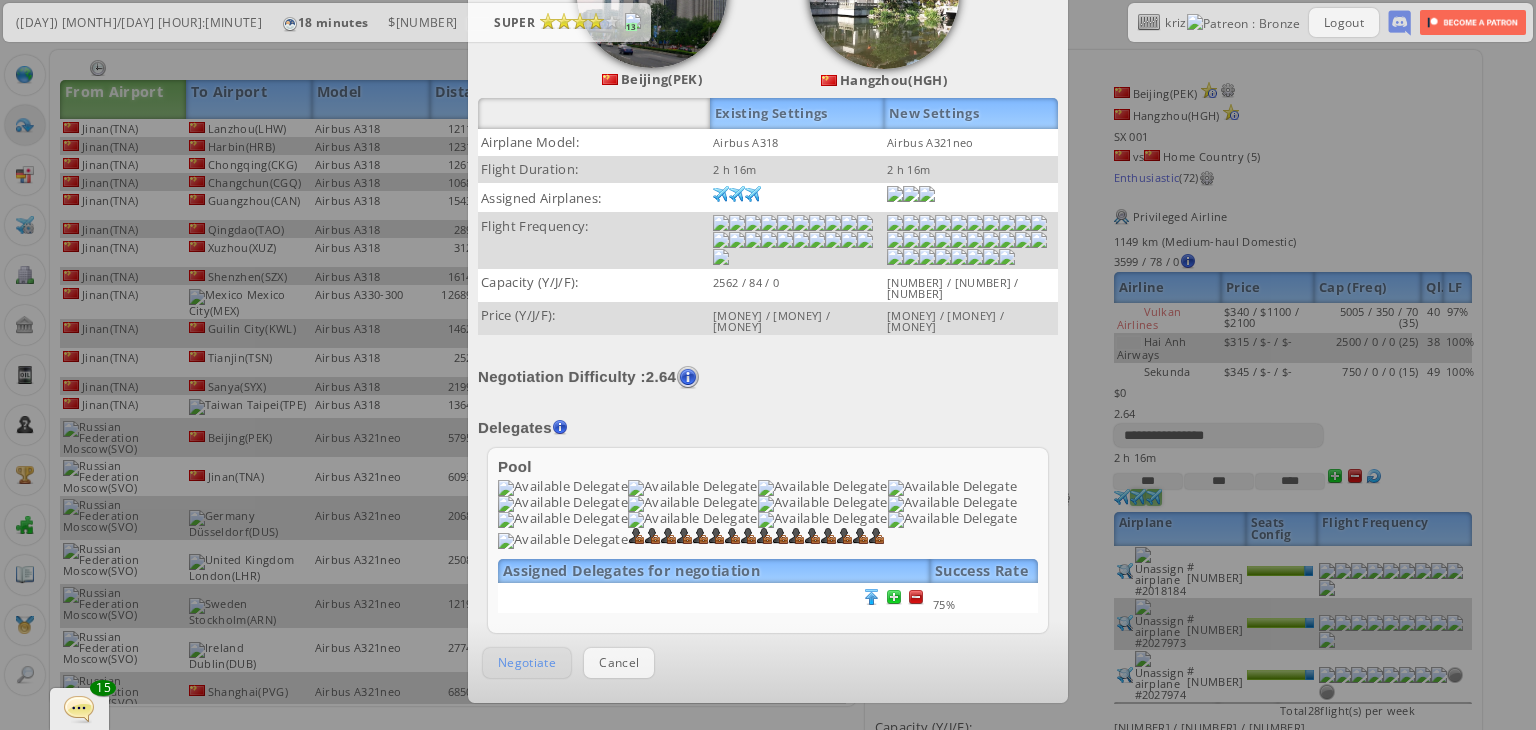click on "Negotiate" at bounding box center (527, 662) 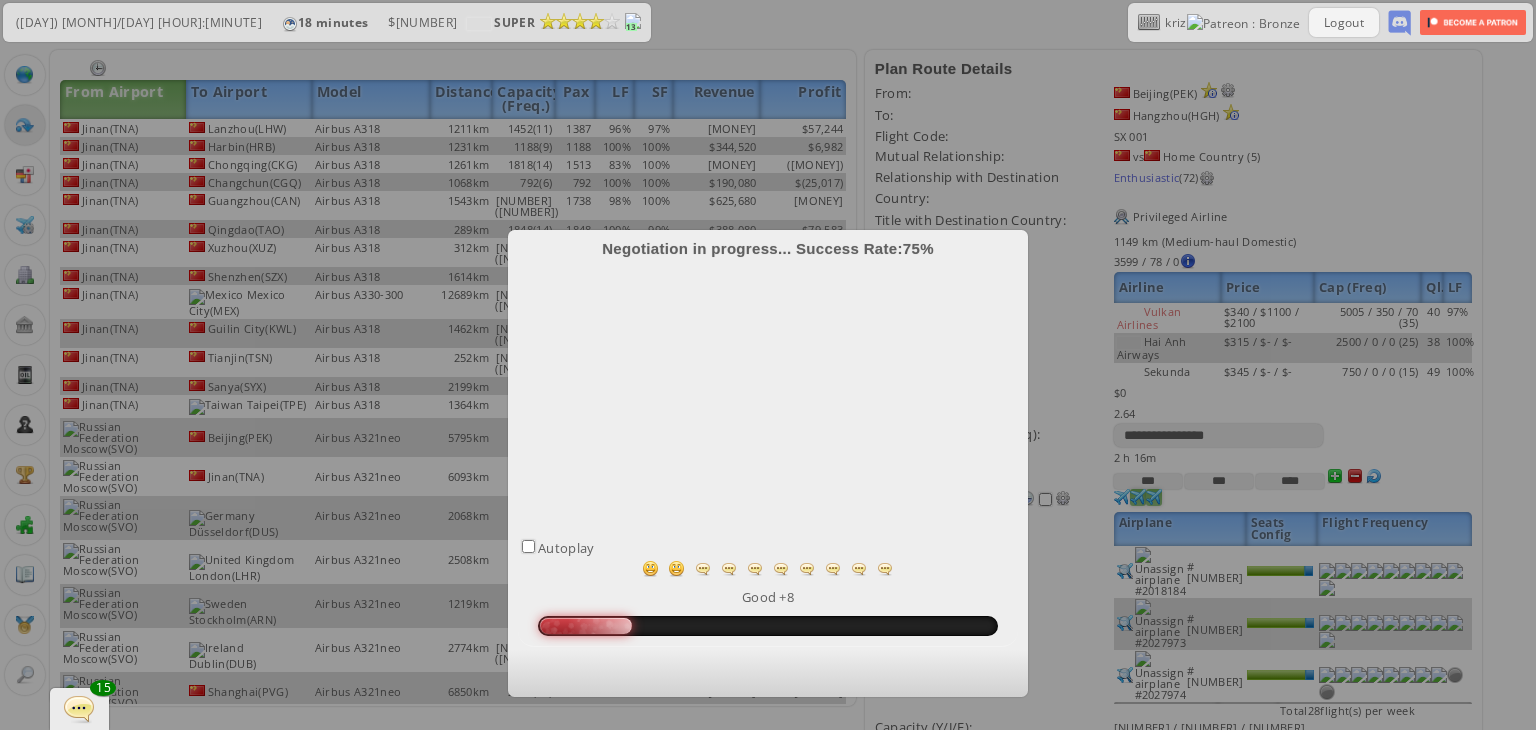 click at bounding box center [79, 708] 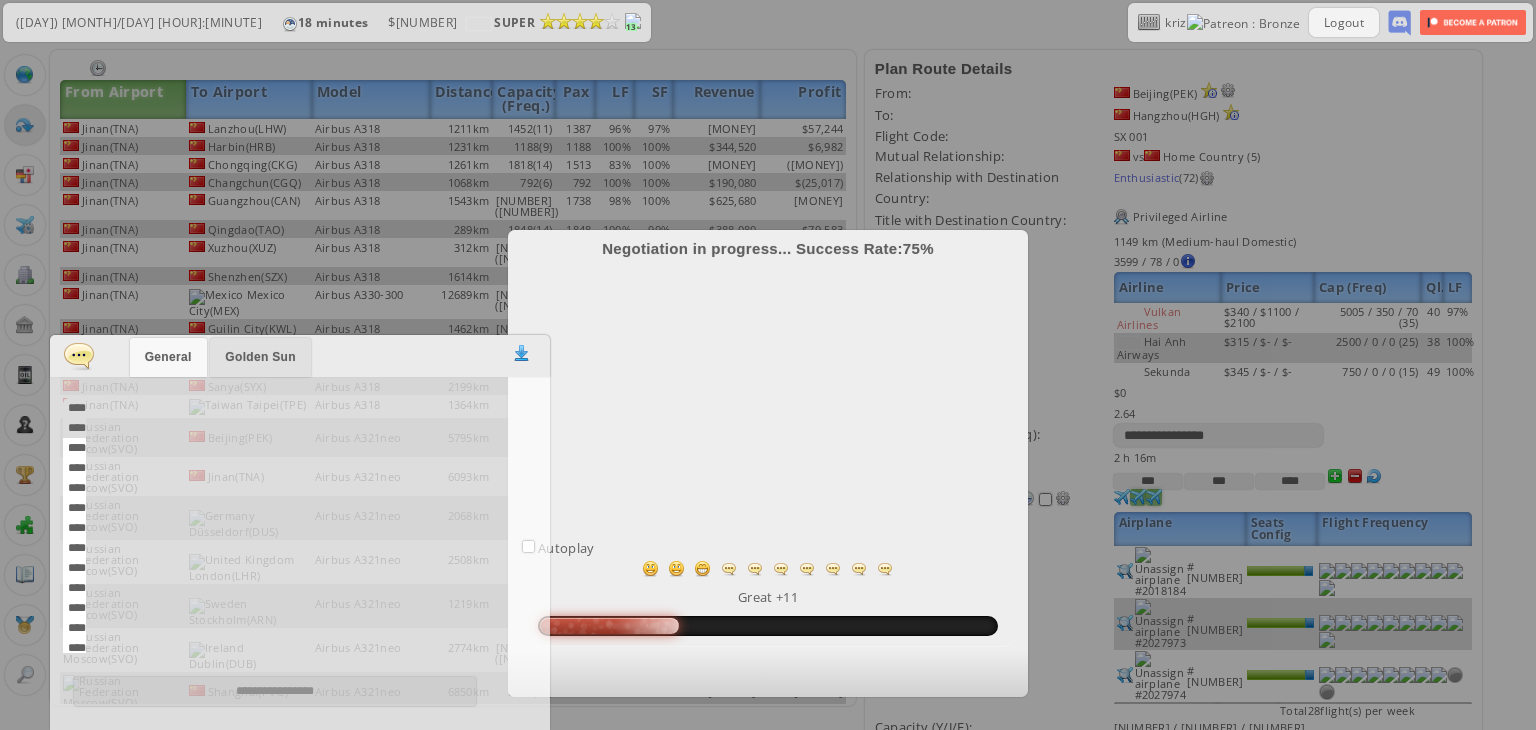 scroll, scrollTop: 578, scrollLeft: 0, axis: vertical 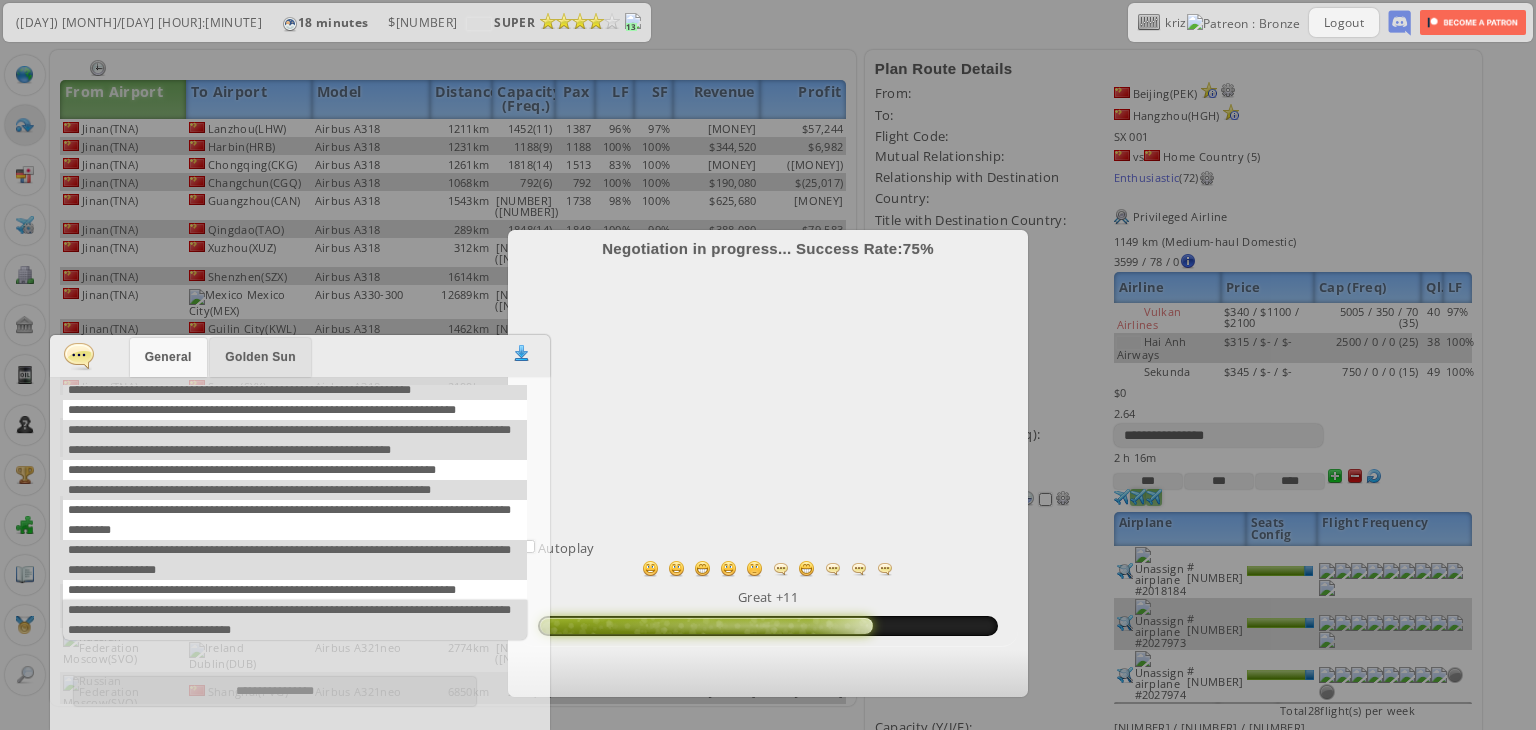 click at bounding box center (79, 355) 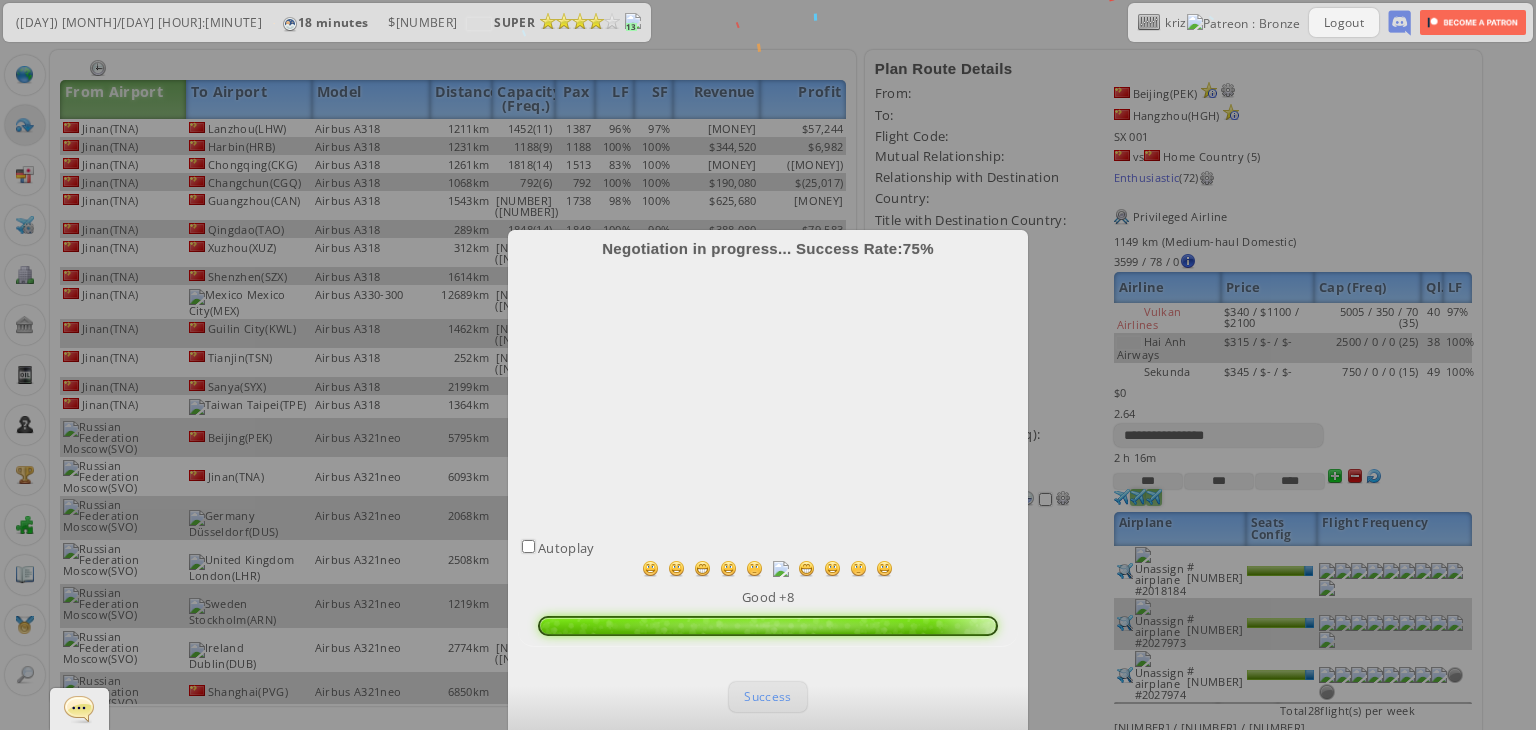 click on "Success" at bounding box center (767, 696) 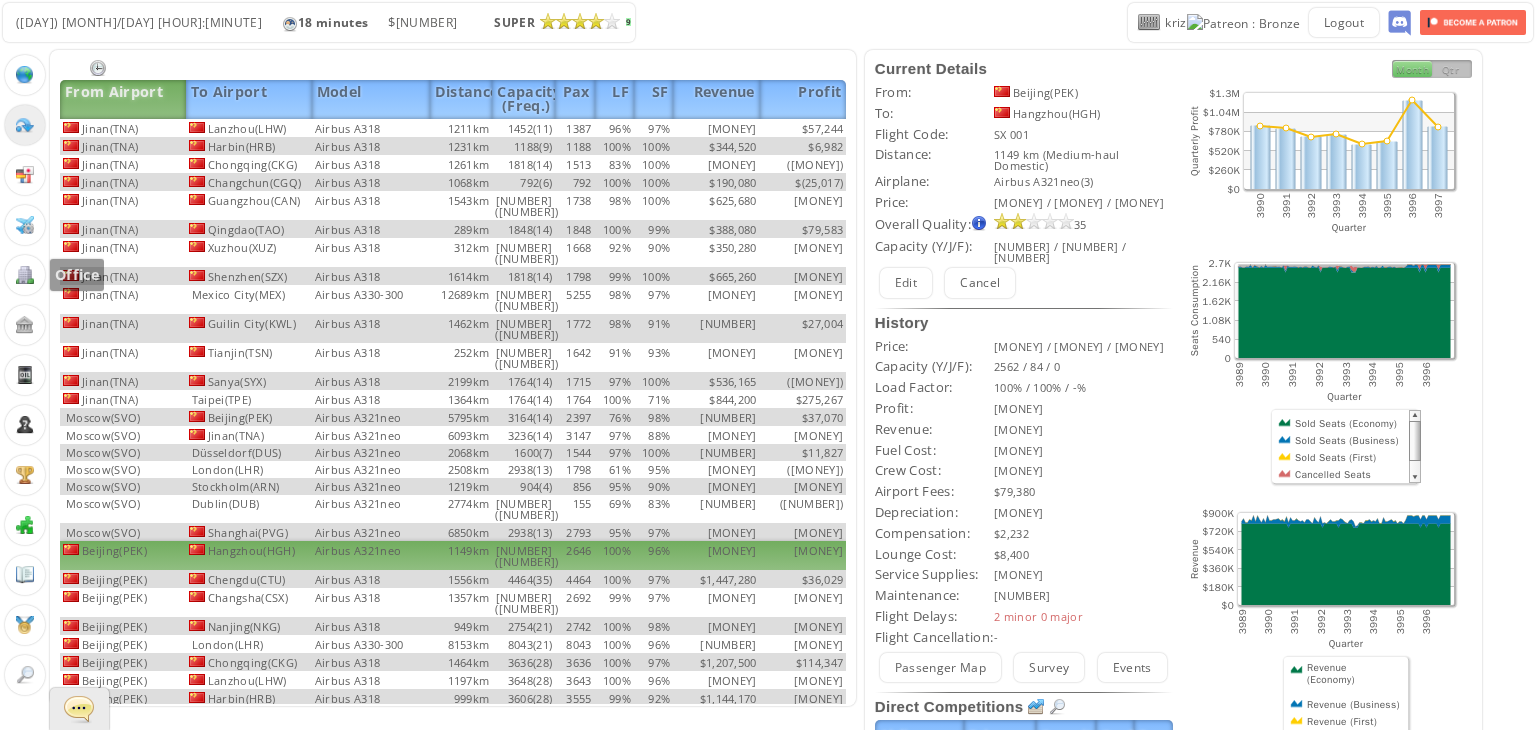 click at bounding box center [25, 275] 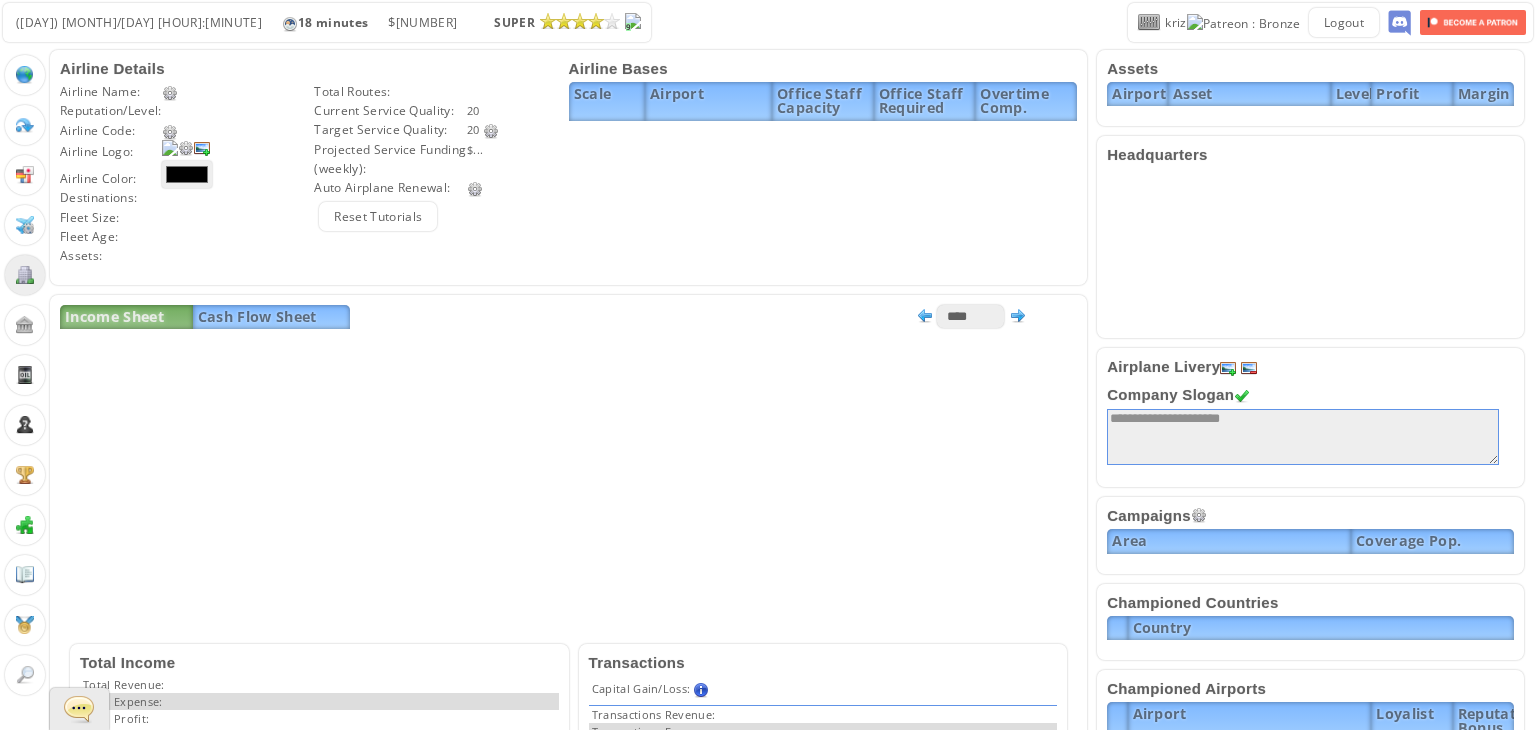 click on "Income Sheet
Cash Flow Sheet
****
*****
****
Total Income
Total Revenue:
Total Expense: Fuel:" at bounding box center (568, 710) 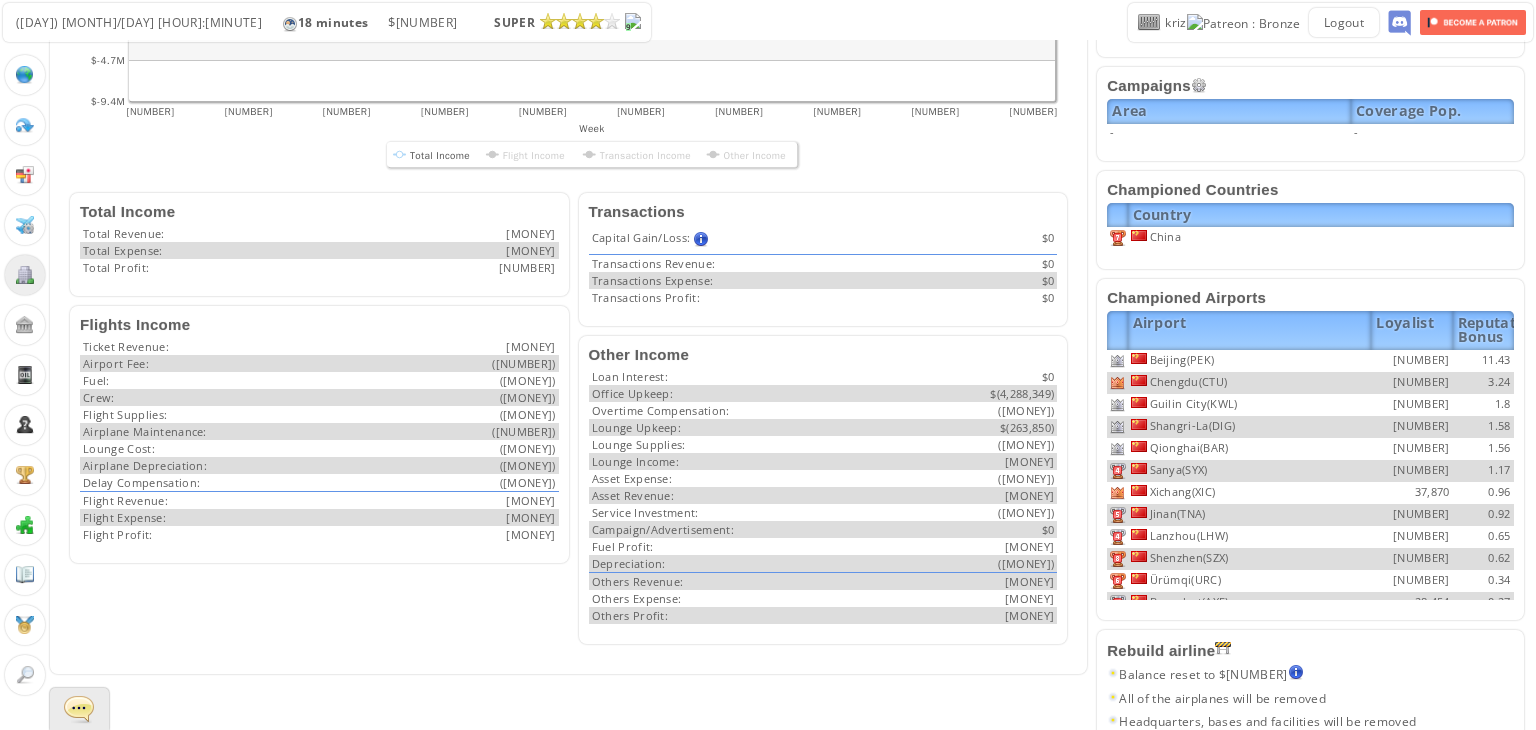 scroll, scrollTop: 0, scrollLeft: 0, axis: both 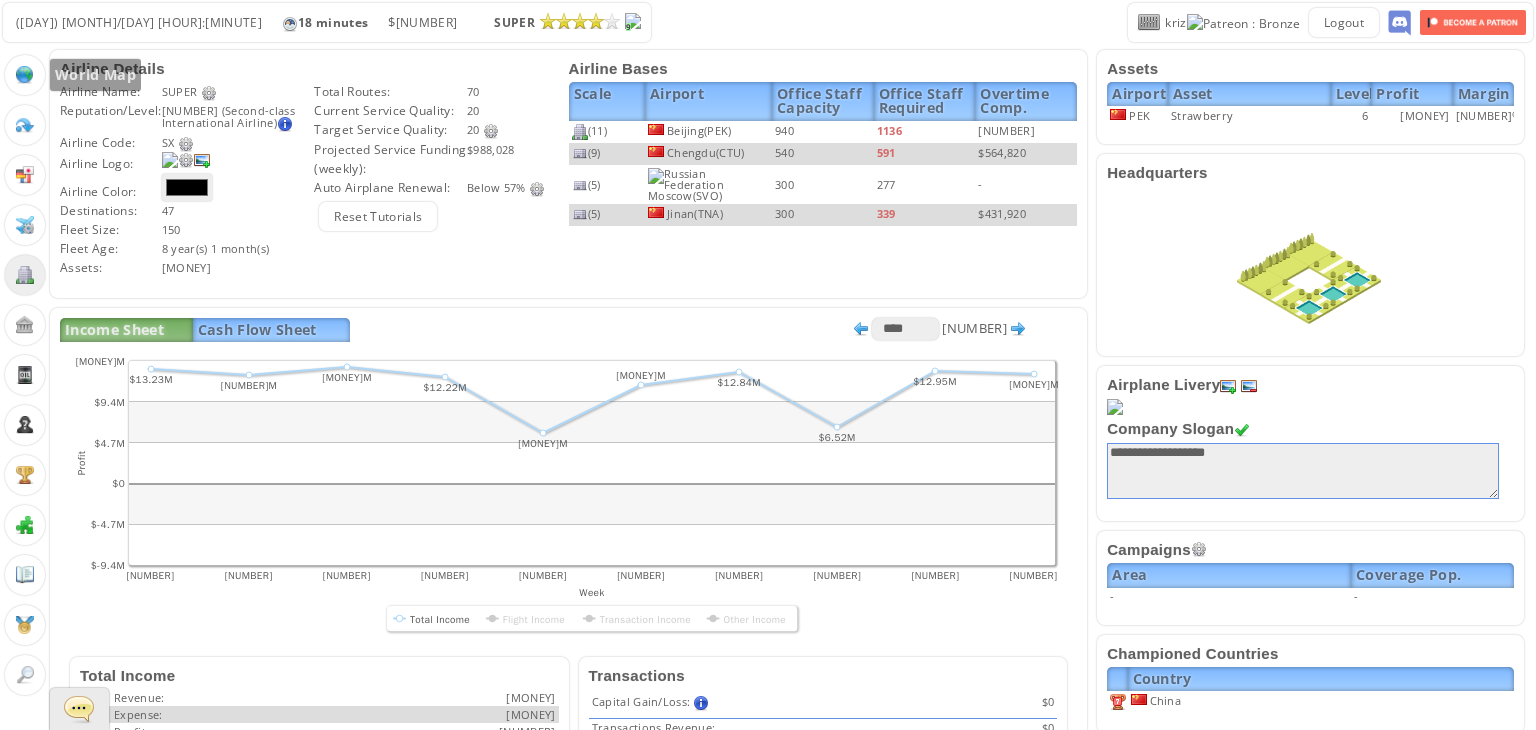 click at bounding box center (25, 75) 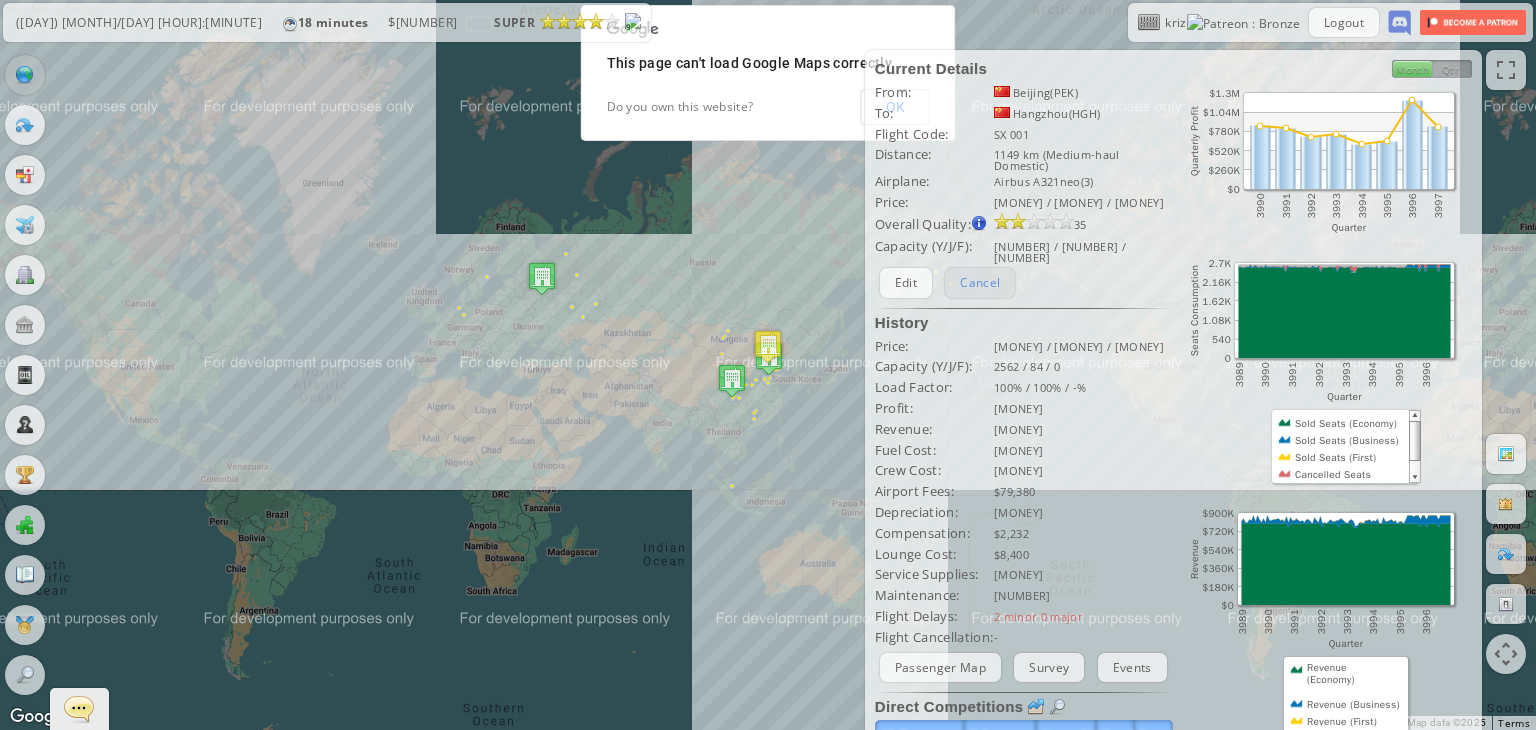 click on "Cancel" at bounding box center (980, 282) 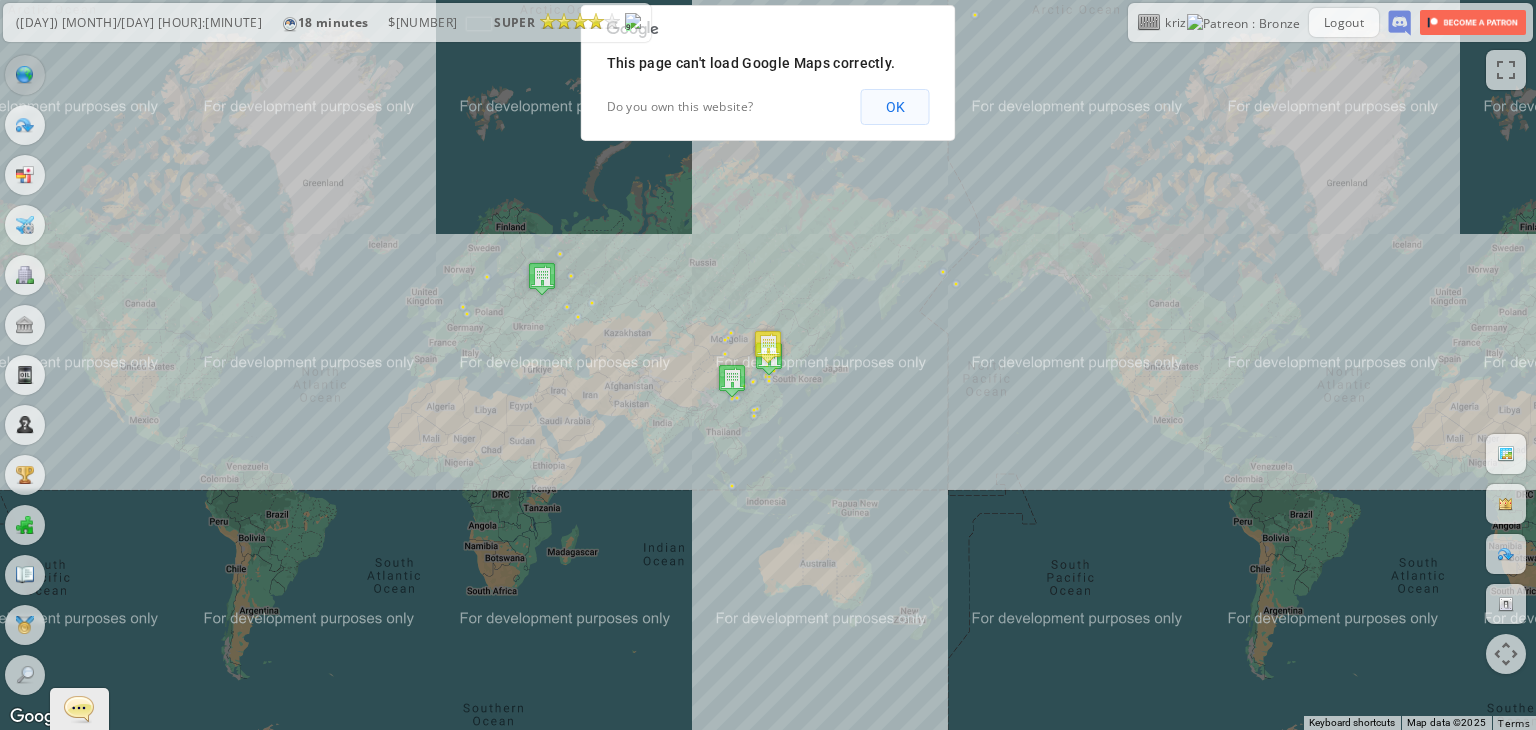 click on "OK" at bounding box center (895, 107) 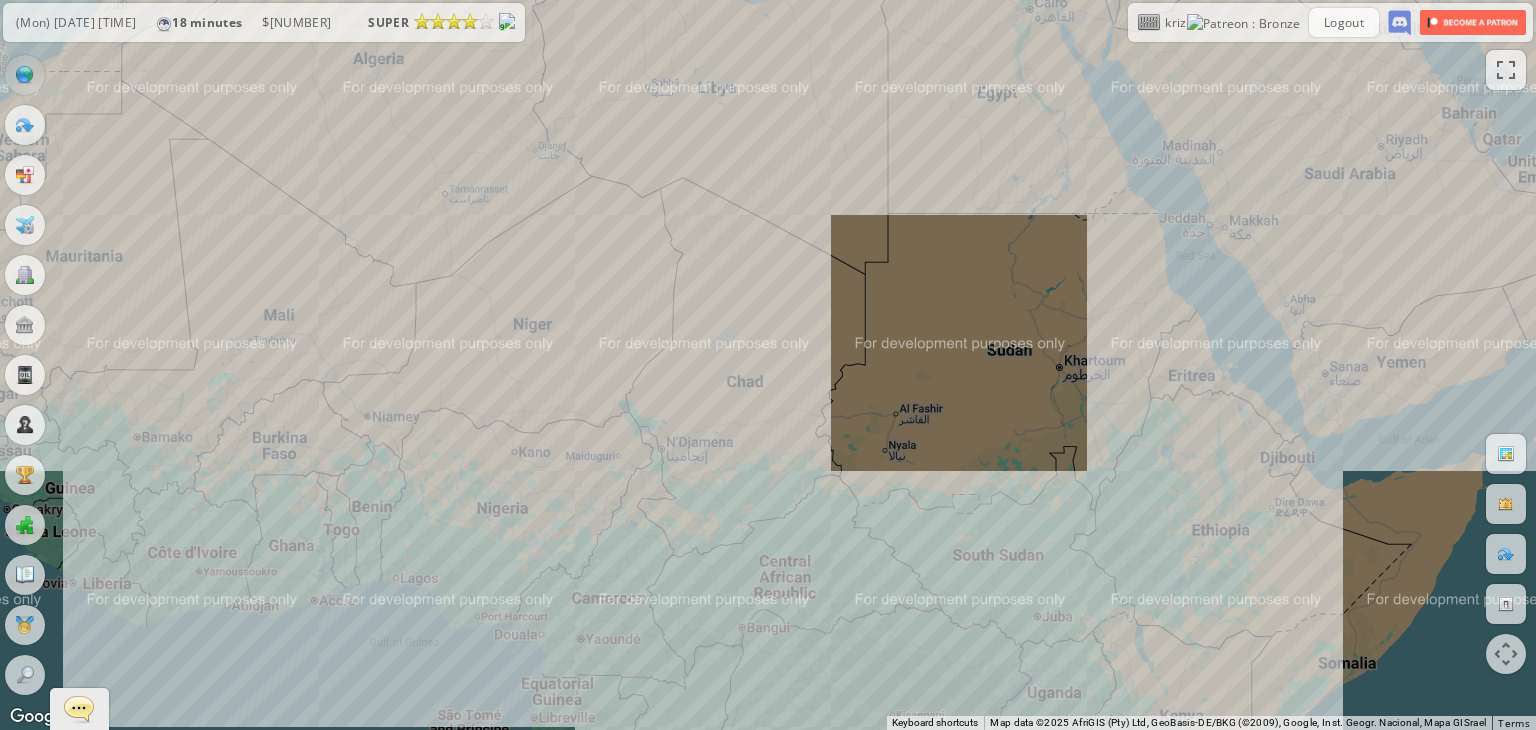 click on "To navigate, press the arrow keys." at bounding box center (768, 365) 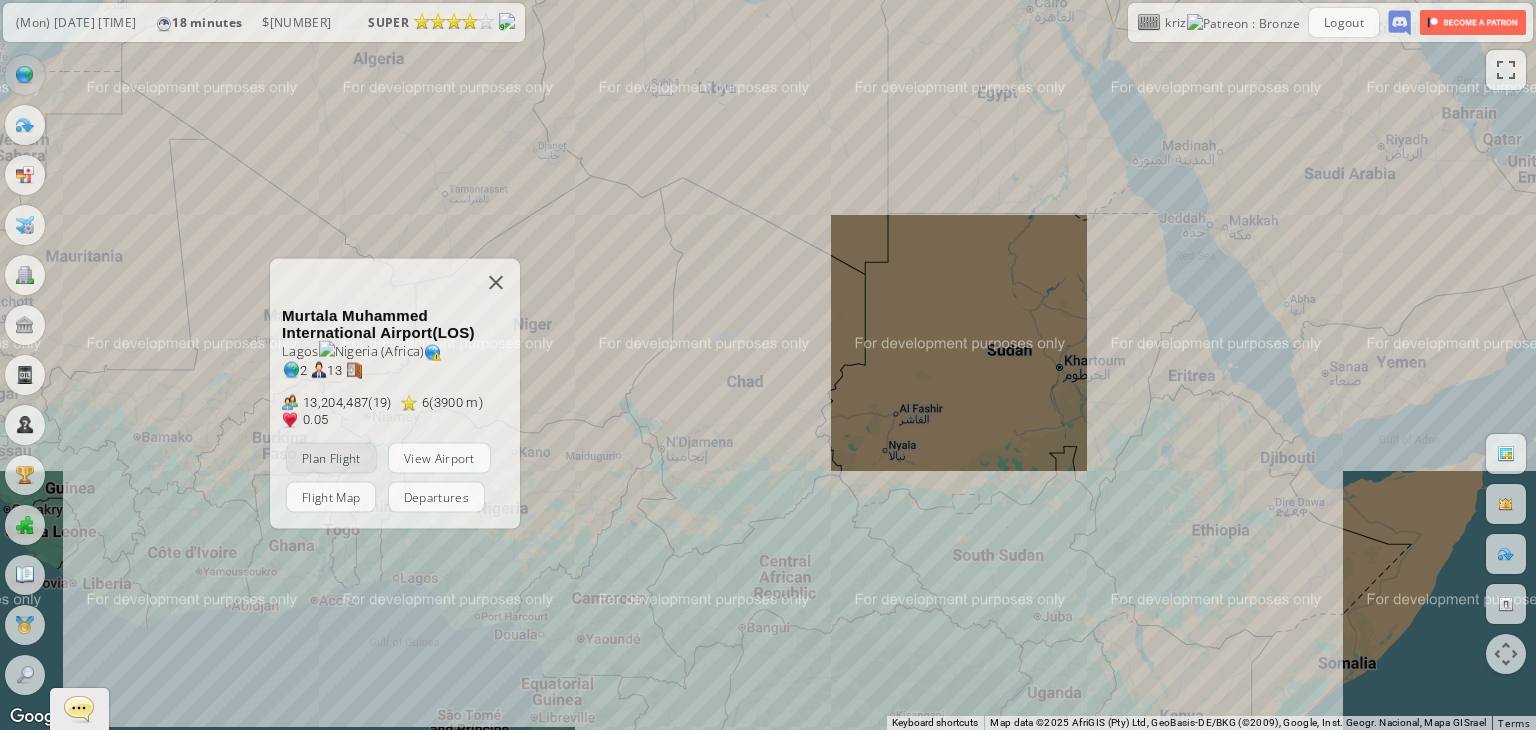click on "Plan Flight" at bounding box center [331, 458] 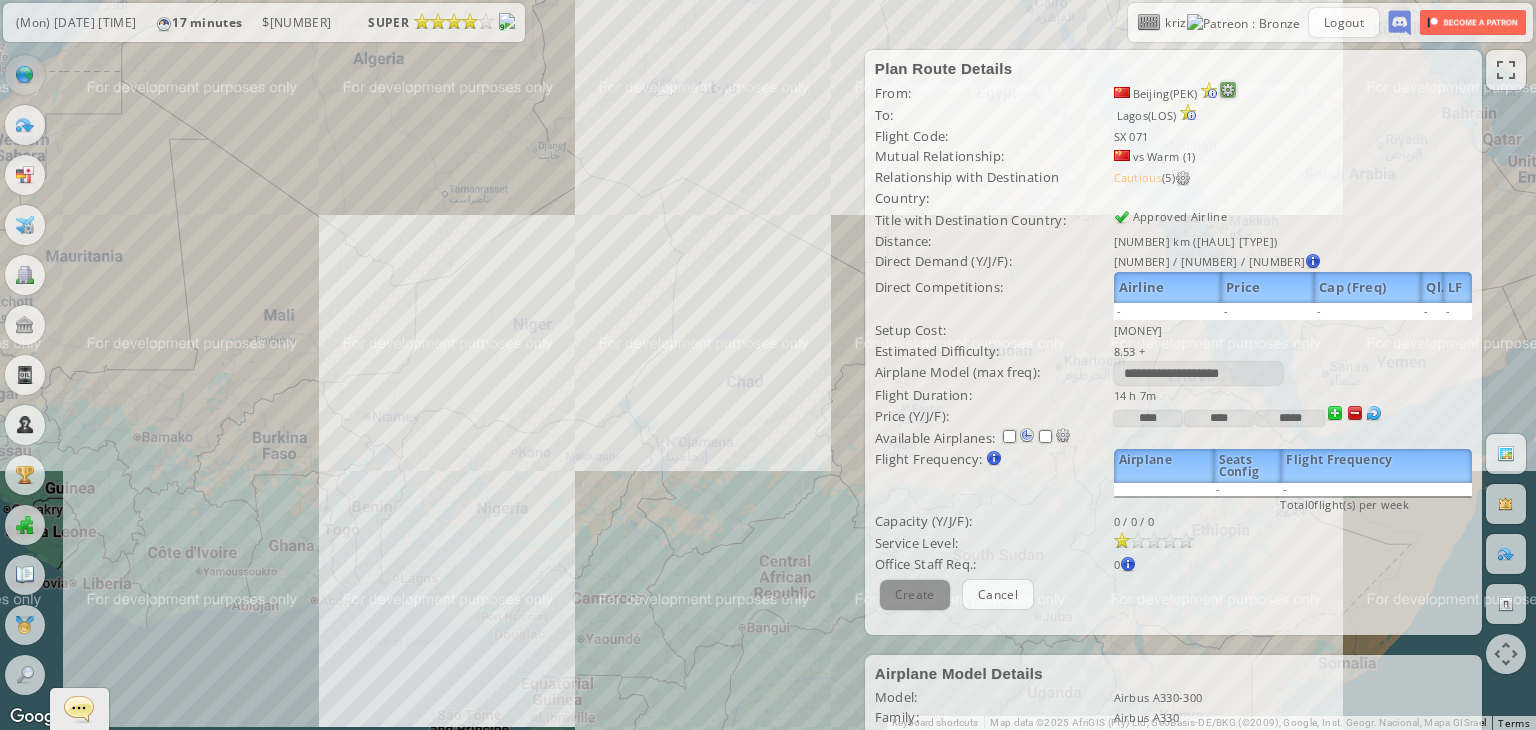 click at bounding box center [1228, 90] 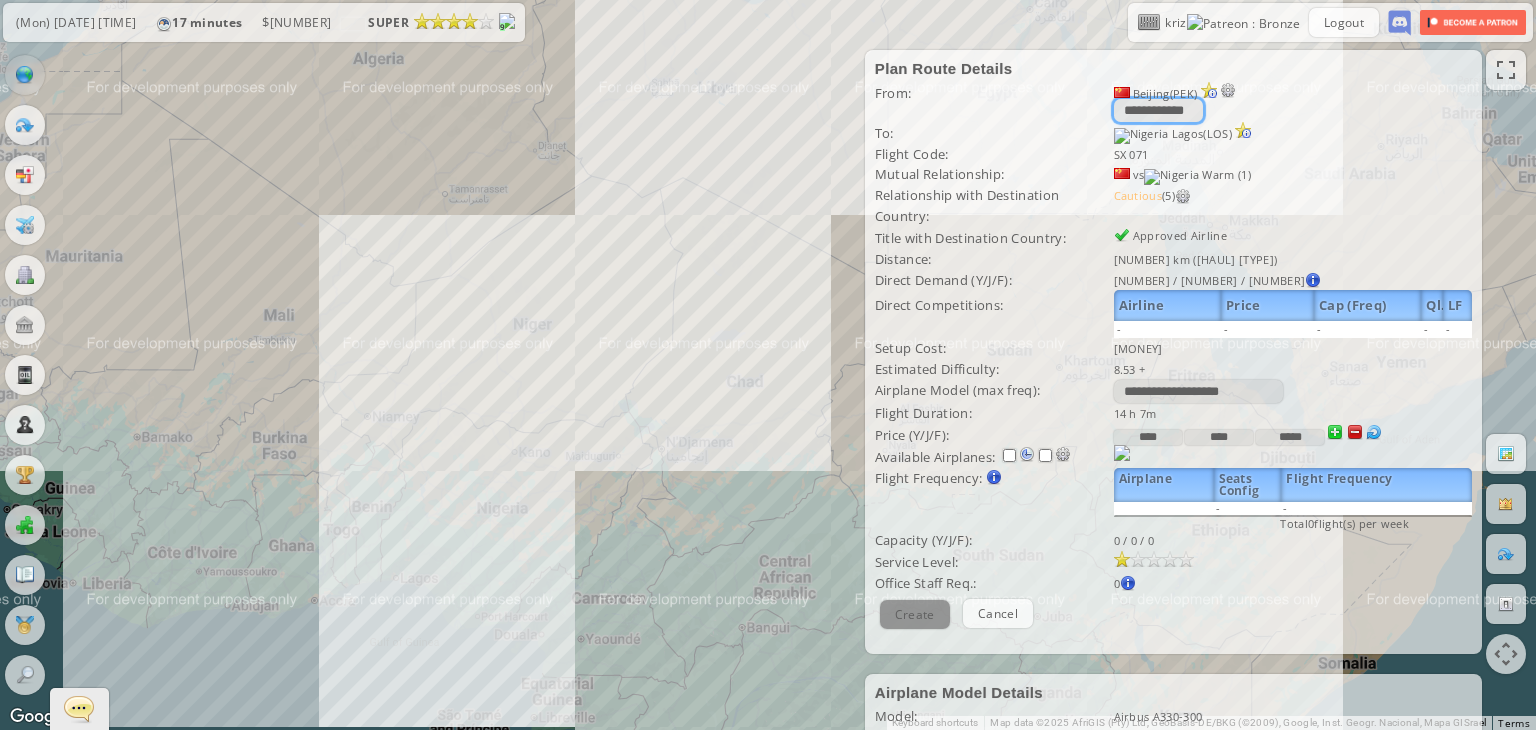 click on "**********" at bounding box center [1158, 110] 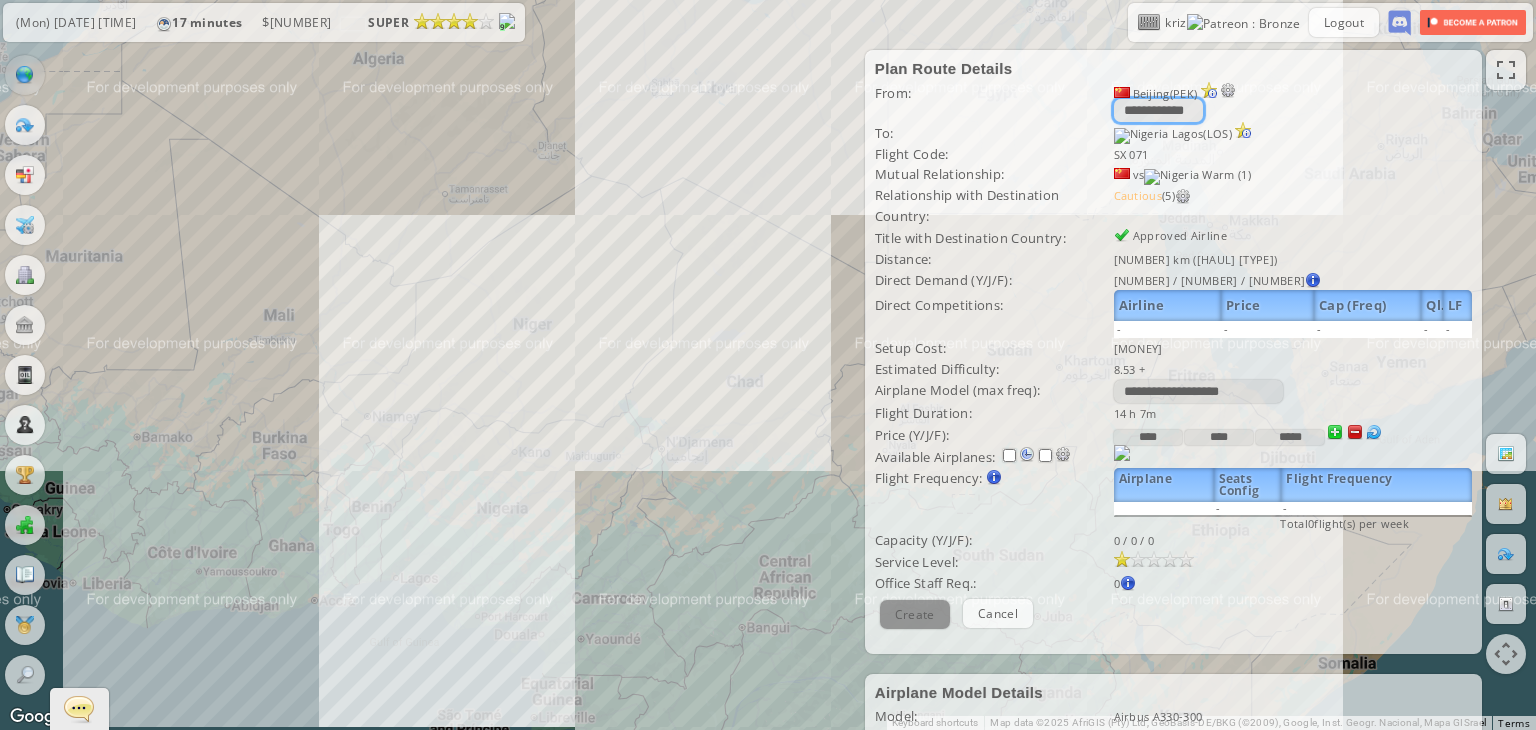 select on "****" 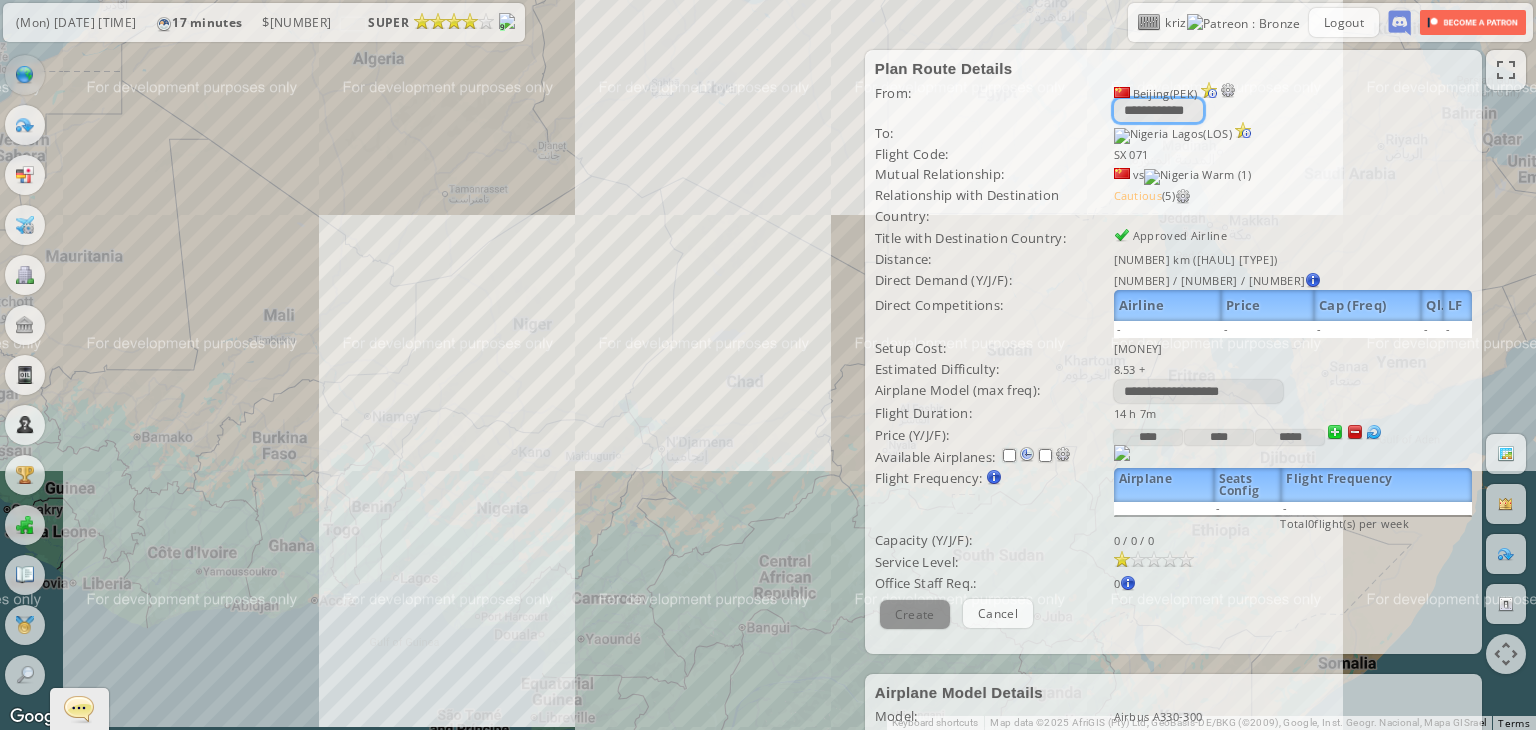 click on "**********" at bounding box center [1158, 110] 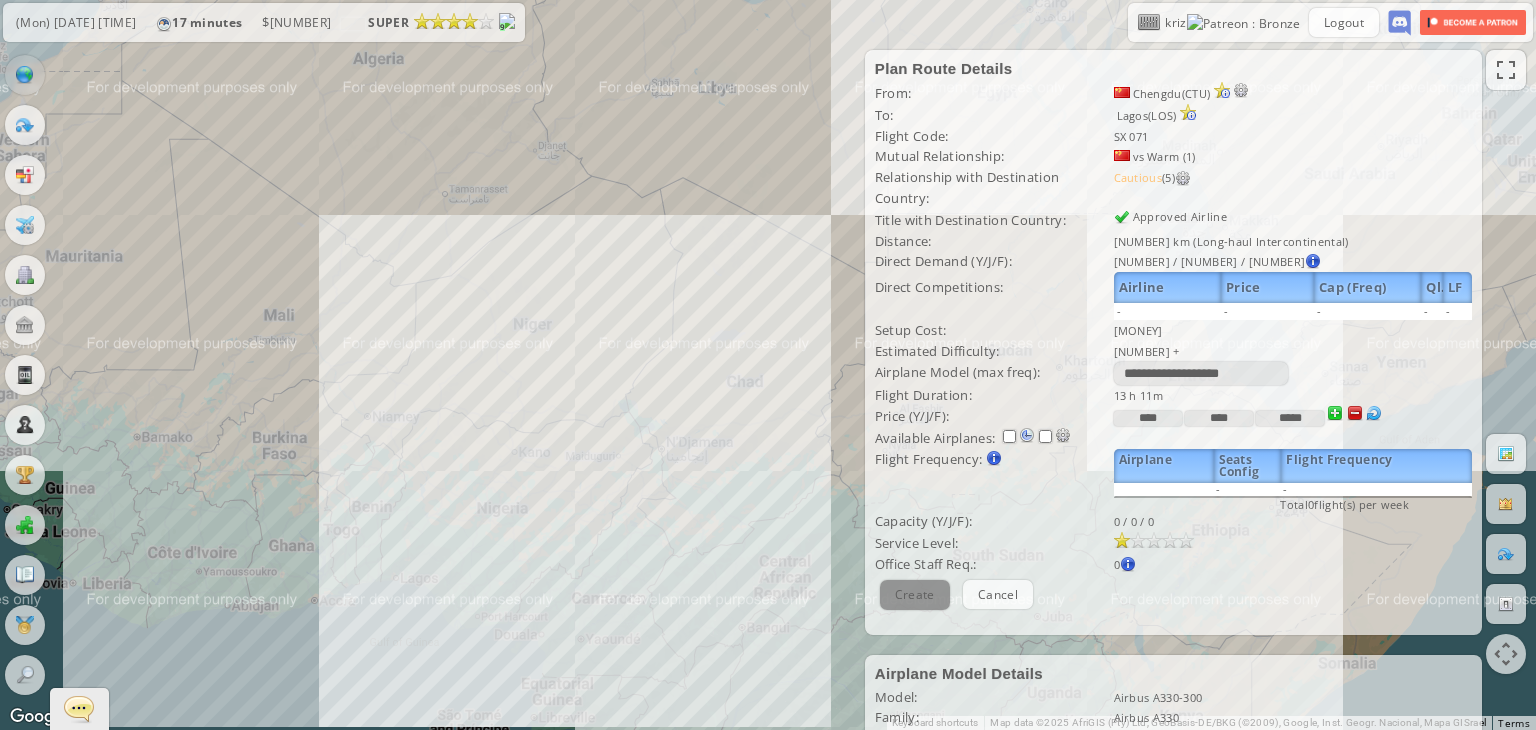 click at bounding box center [1114, 442] 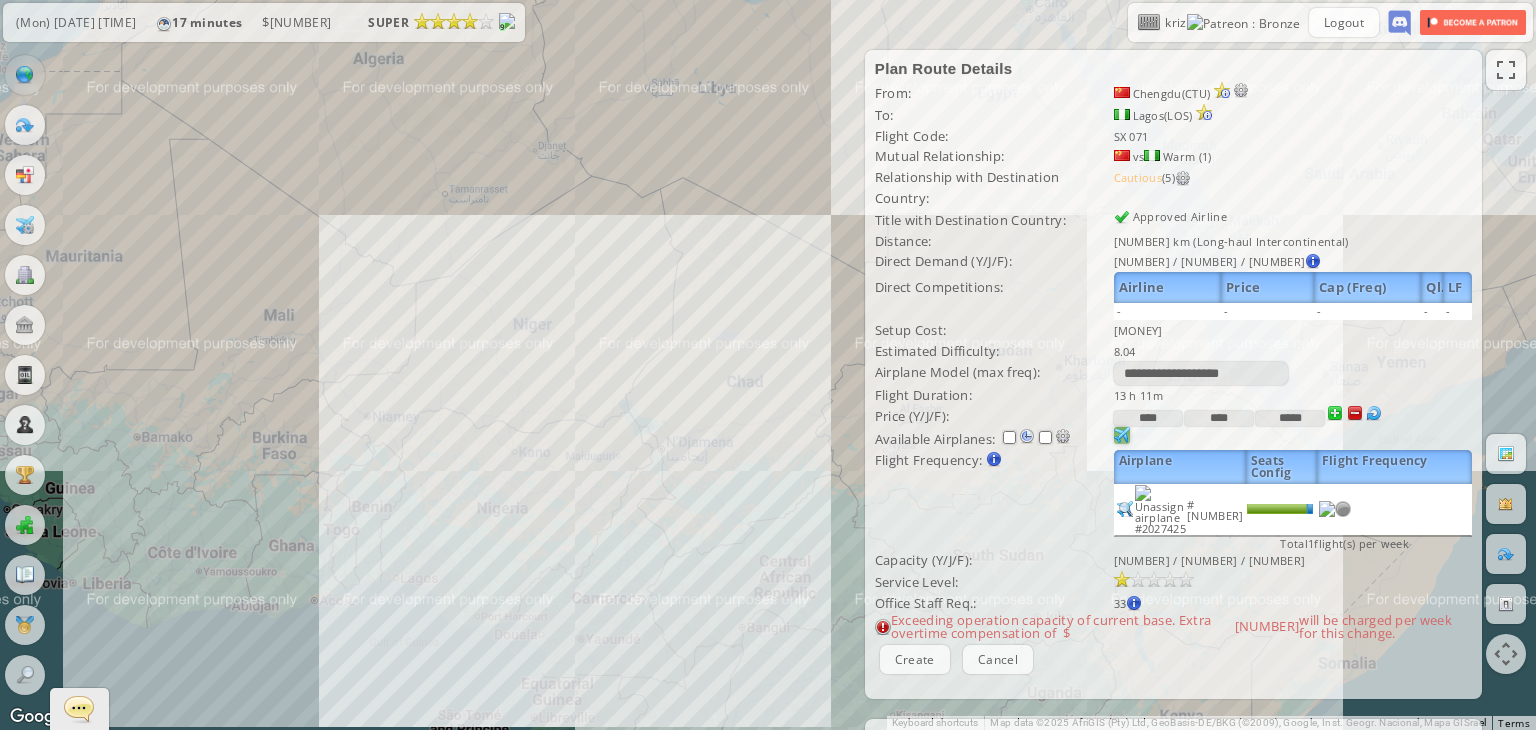 click on "****" at bounding box center [1219, 418] 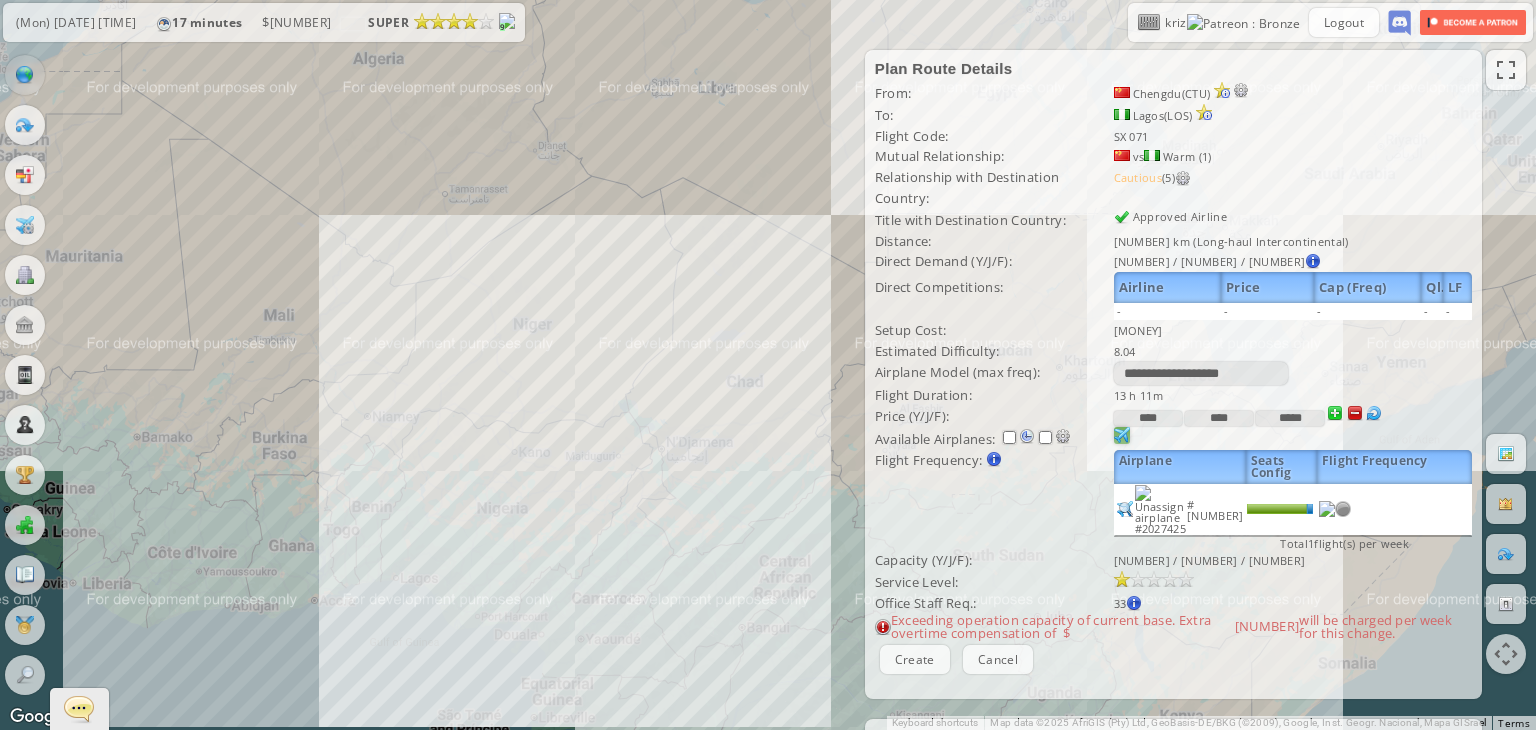 type on "****" 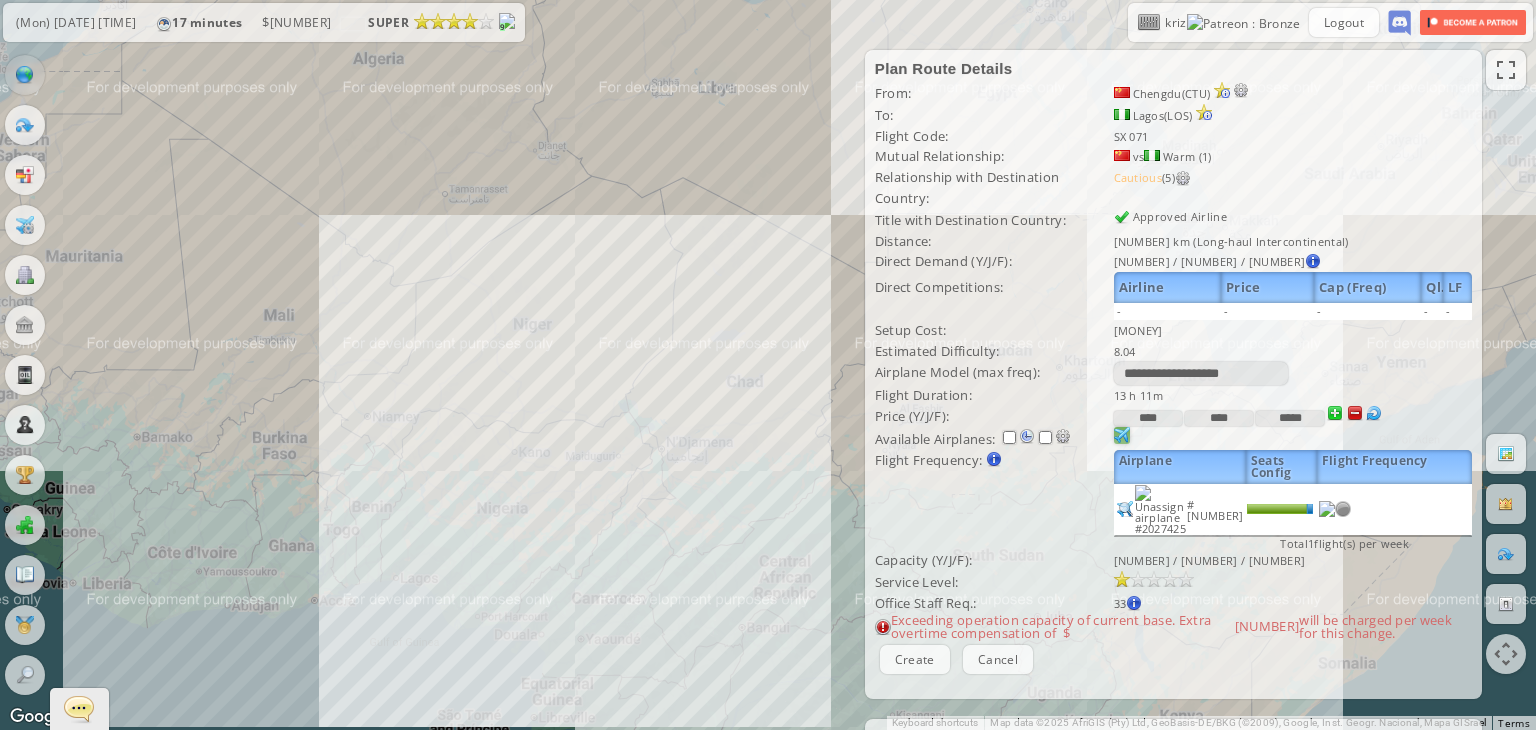 click on "Current Details
From:
[CITY]([AIRPORT])
To:
[CITY]([AIRPORT])
Flight Code:
[CODE]
Distance:
[NUMBER] km ([HAUL] [TYPE])
Airplane:
[AIRPLANE]([NUMBER])
Price:
[MONEY] / [MONEY] / [MONEY]
Overall Quality:
Overall quality is determined by:
- Fleet Age per Route
- Service Star level per route
- Company wide Service Quality
[NUMBER]
Edit -" at bounding box center [1173, 374] 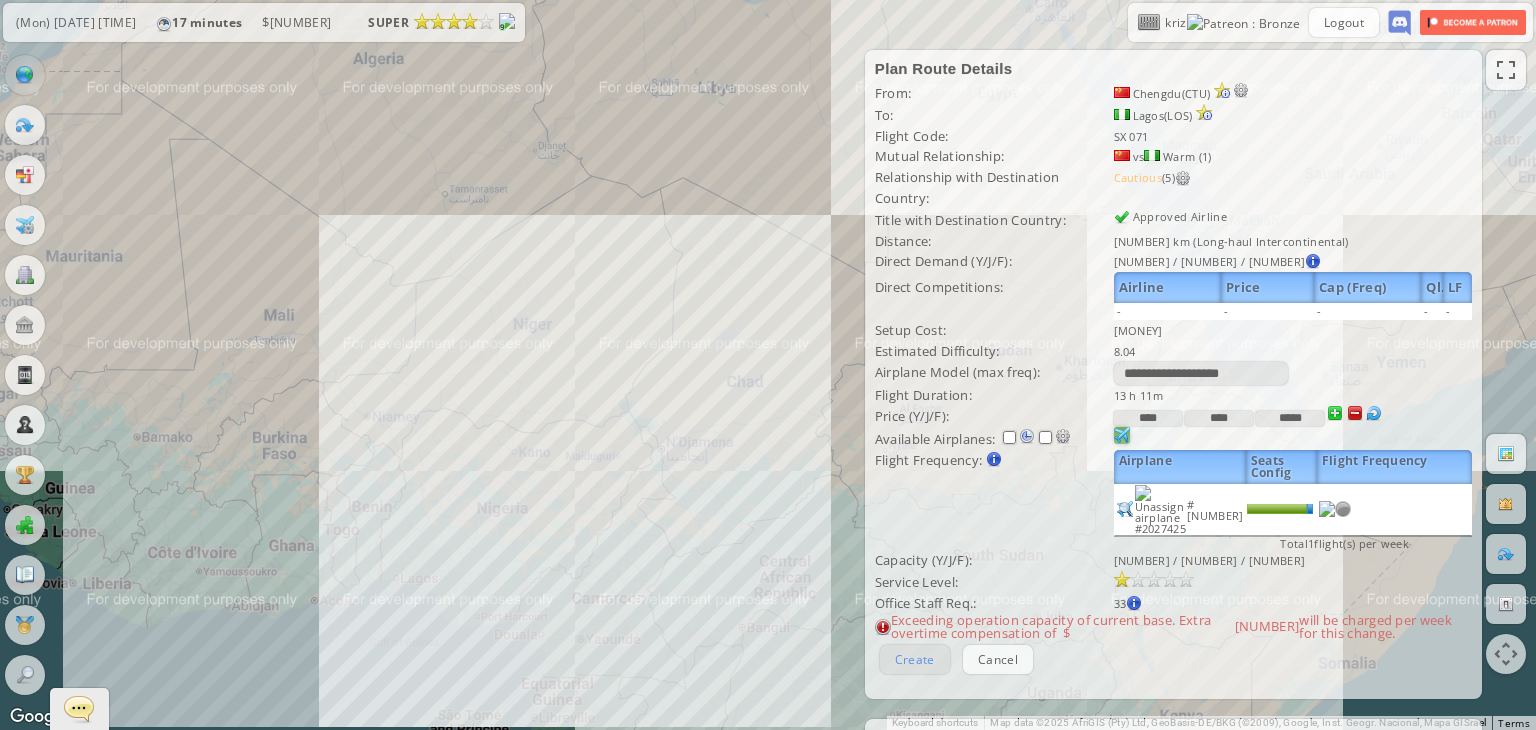 click on "Create" at bounding box center [915, 659] 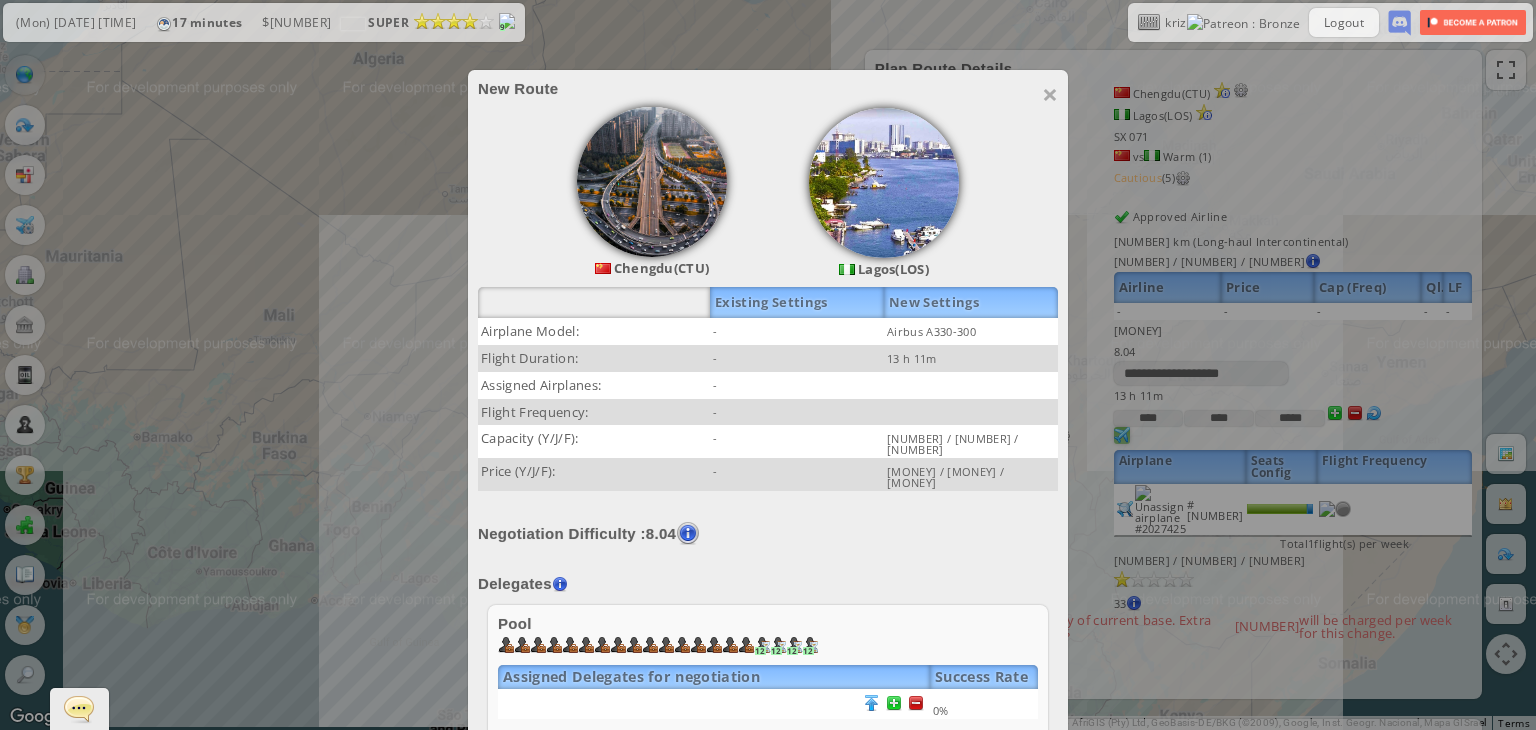 scroll, scrollTop: 434, scrollLeft: 0, axis: vertical 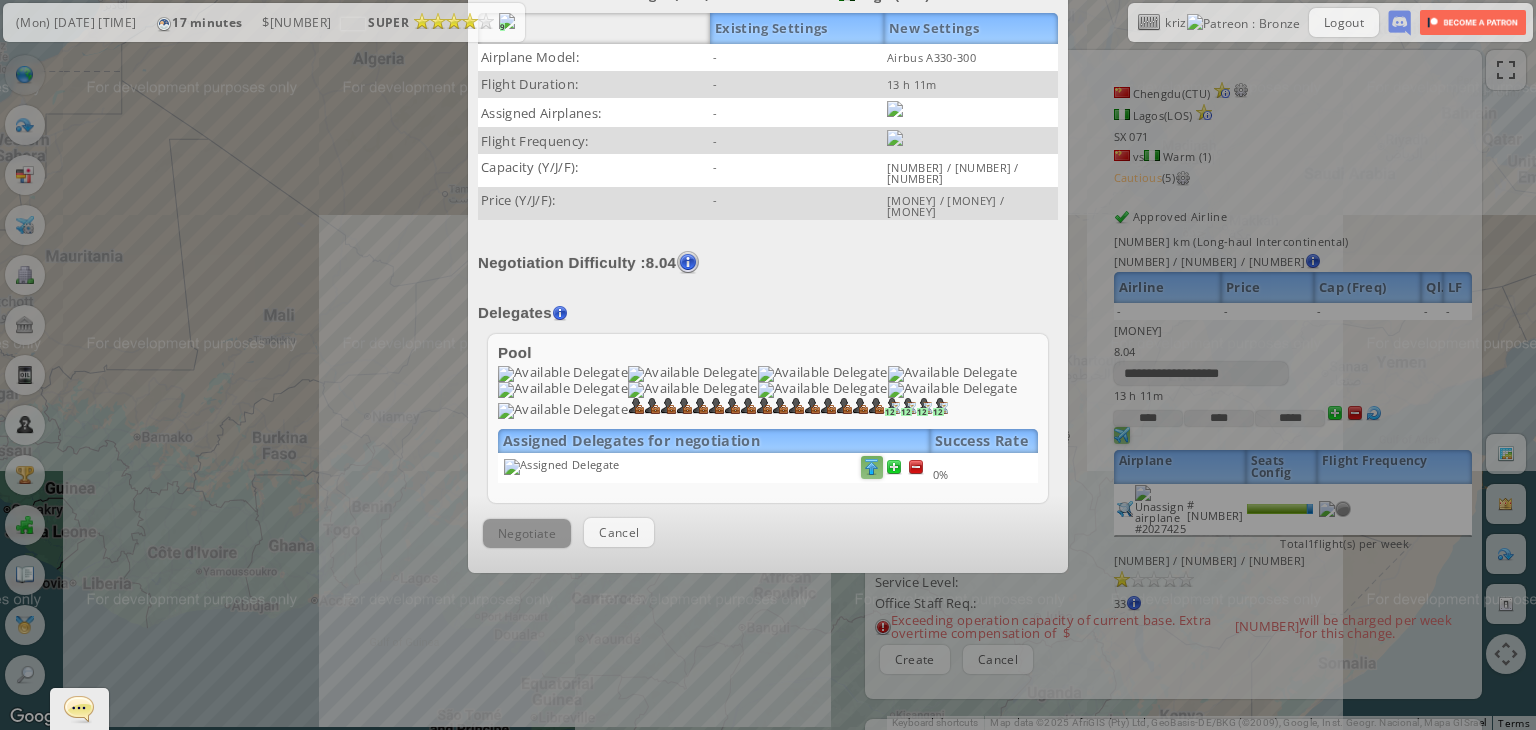 click at bounding box center (916, 467) 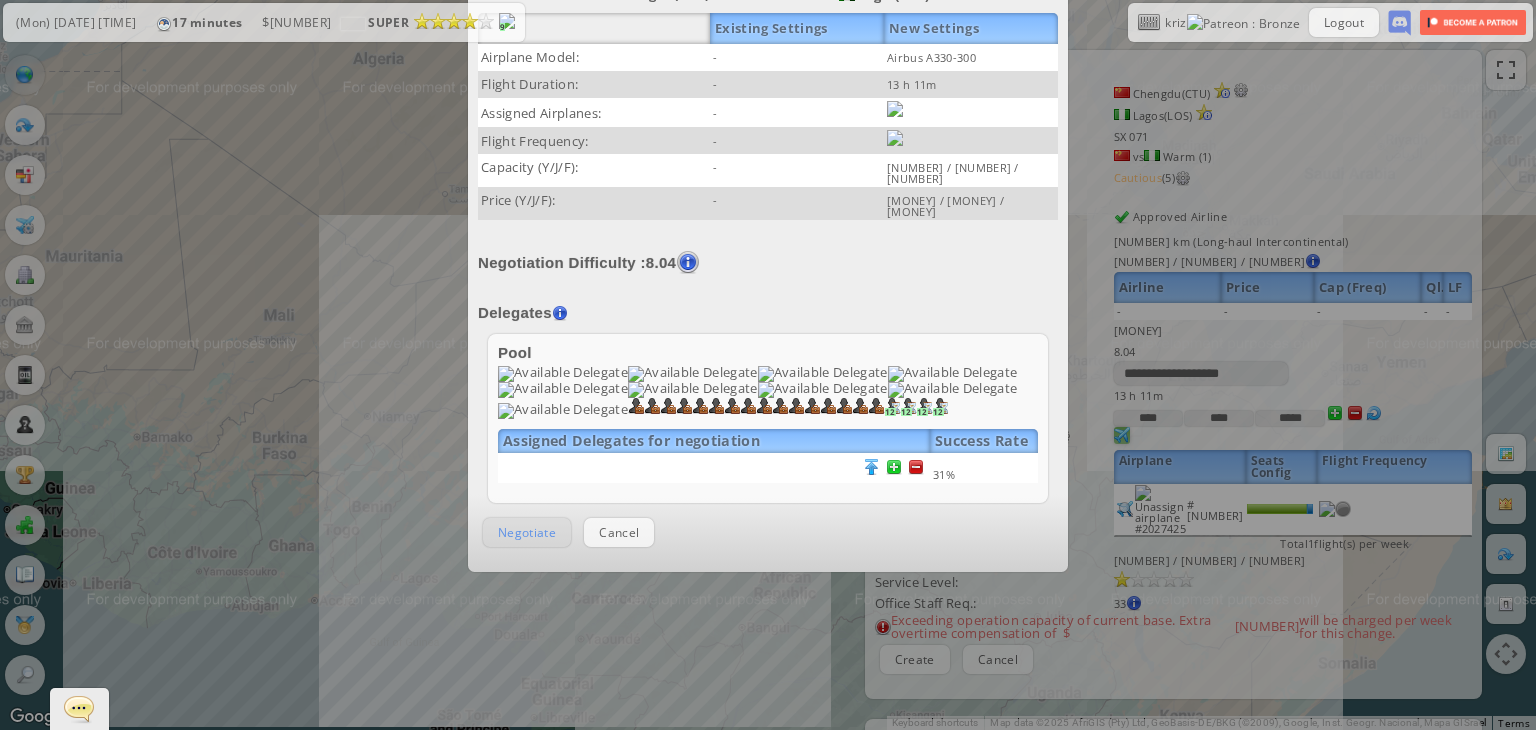 click on "Negotiate" at bounding box center (527, 532) 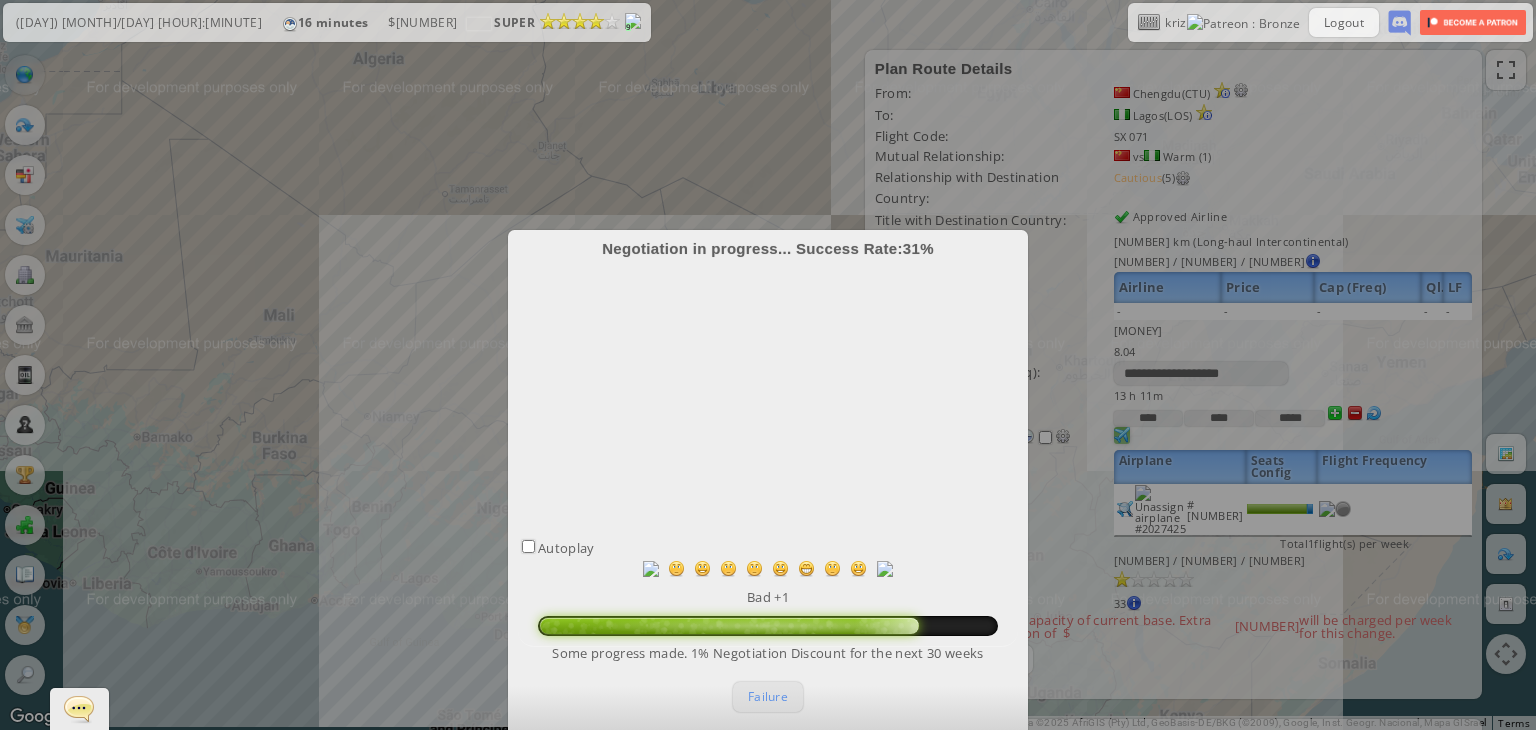 click on "Failure" at bounding box center [768, 696] 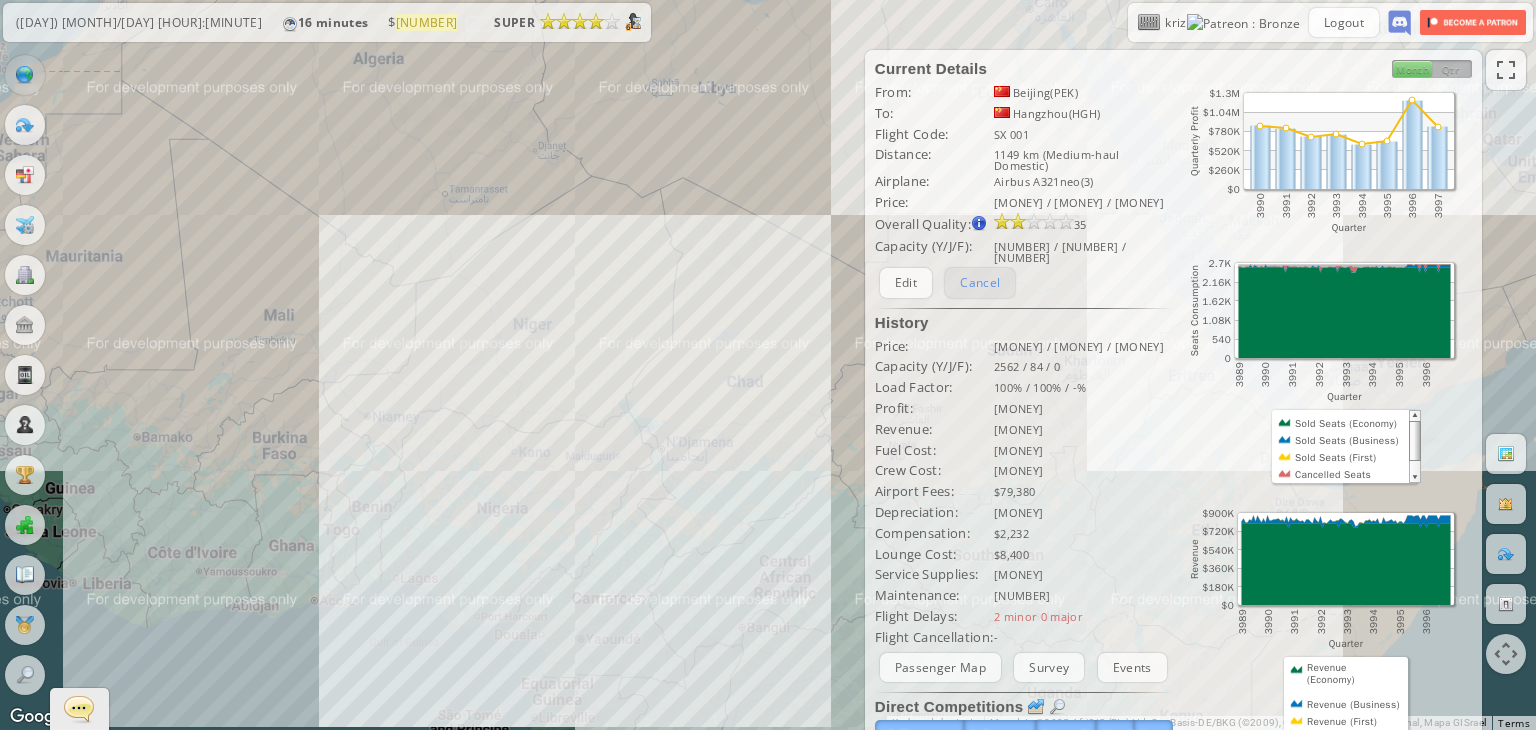 click on "Cancel" at bounding box center (980, 282) 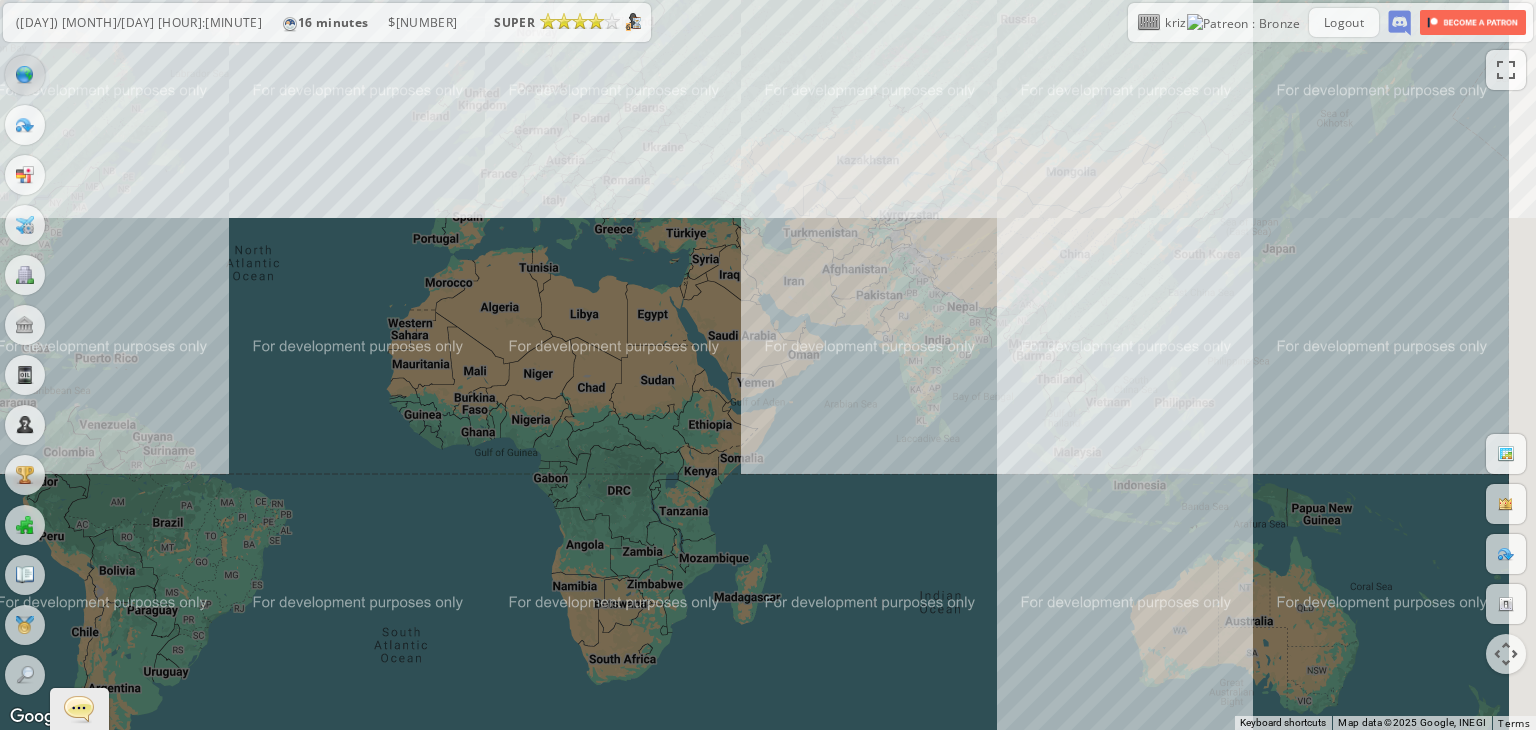 drag, startPoint x: 935, startPoint y: 266, endPoint x: 572, endPoint y: 399, distance: 386.598 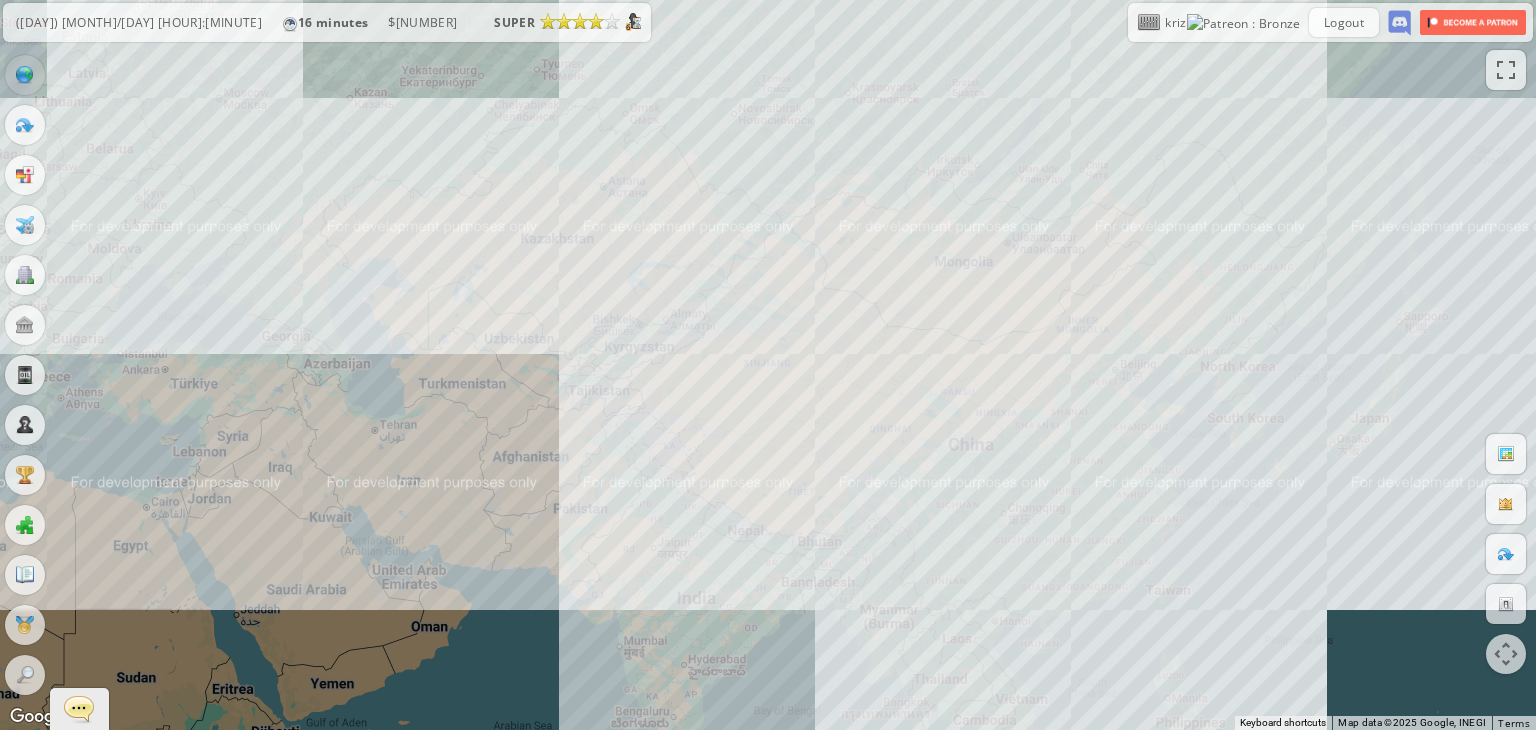 click at bounding box center [1506, 554] 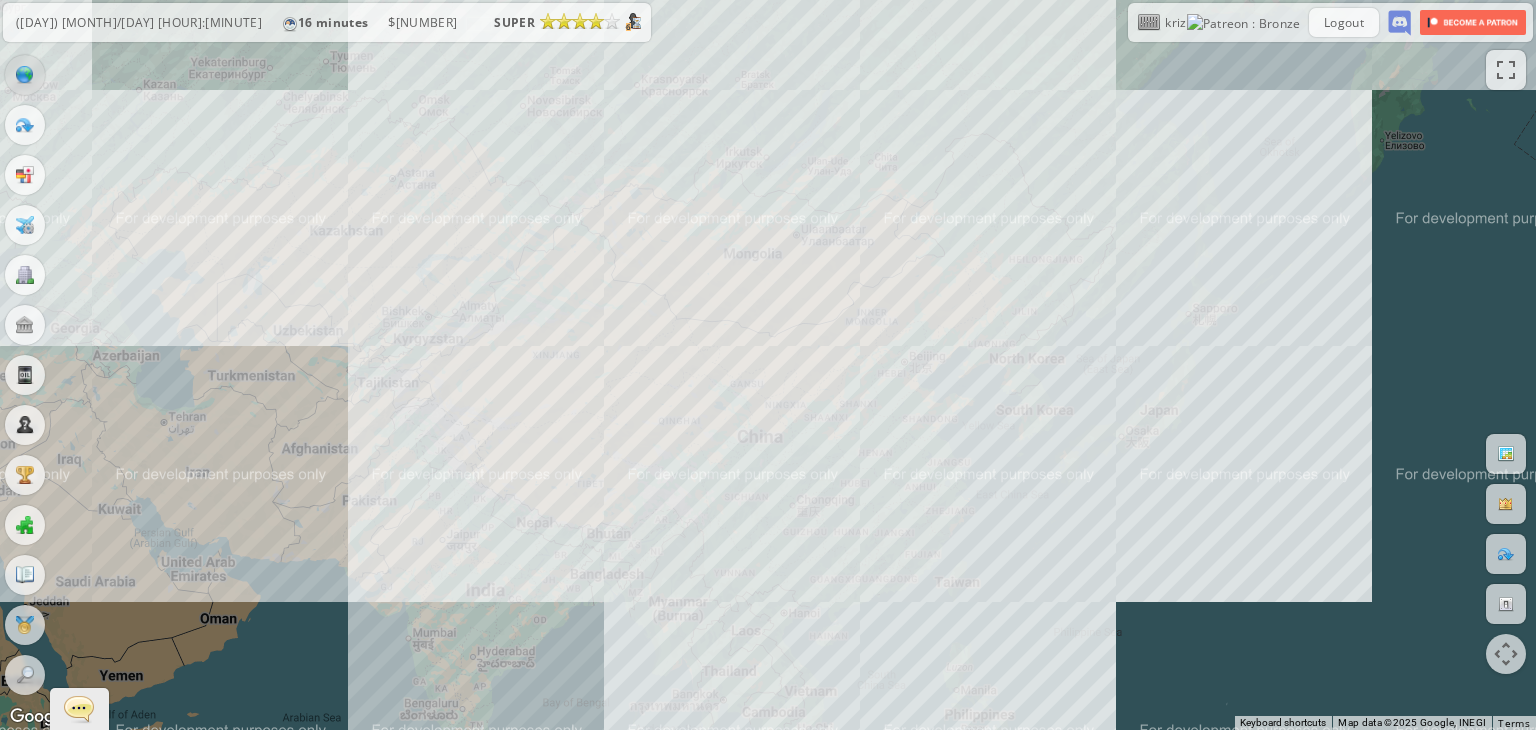 click on "To navigate, press the arrow keys." at bounding box center (768, 365) 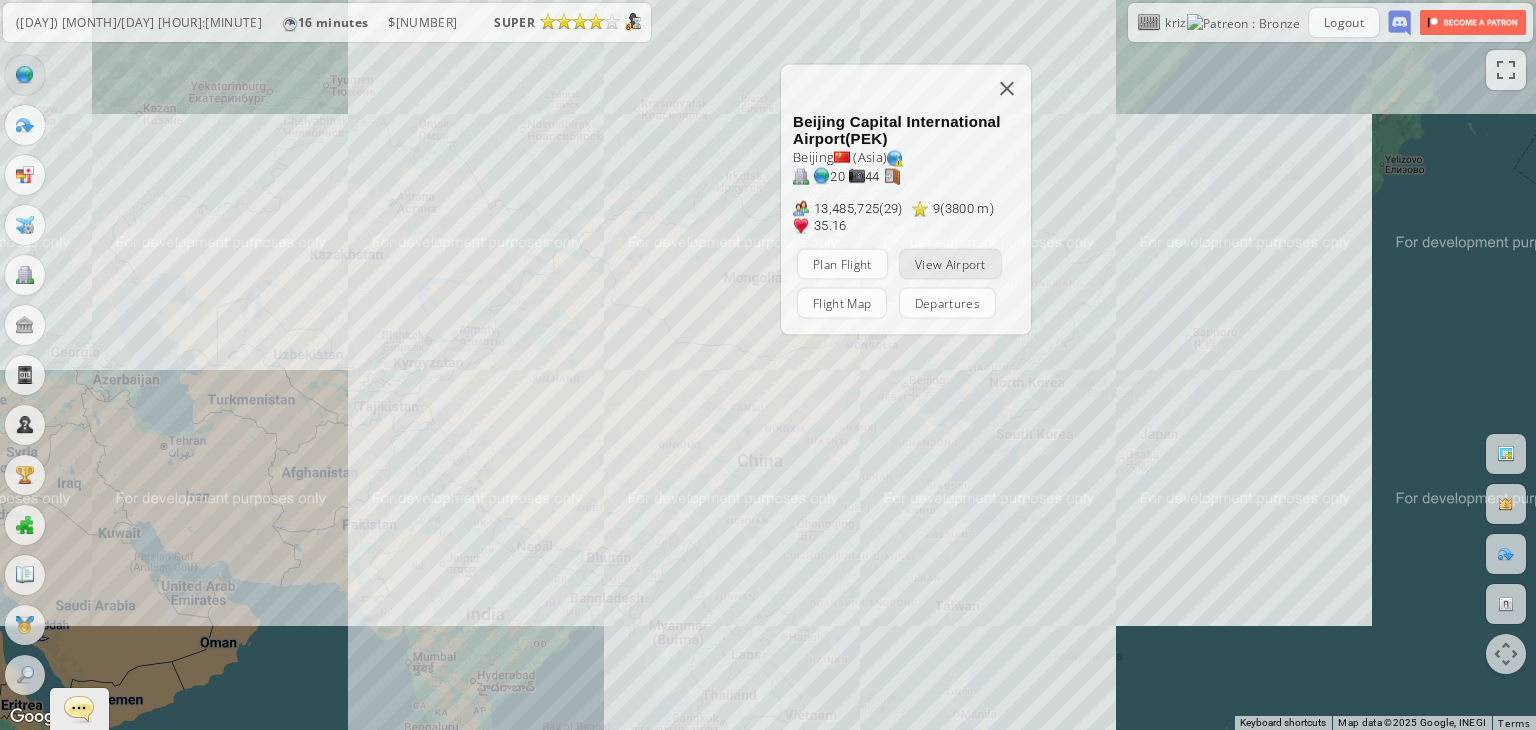 click on "View Airport" at bounding box center [950, 264] 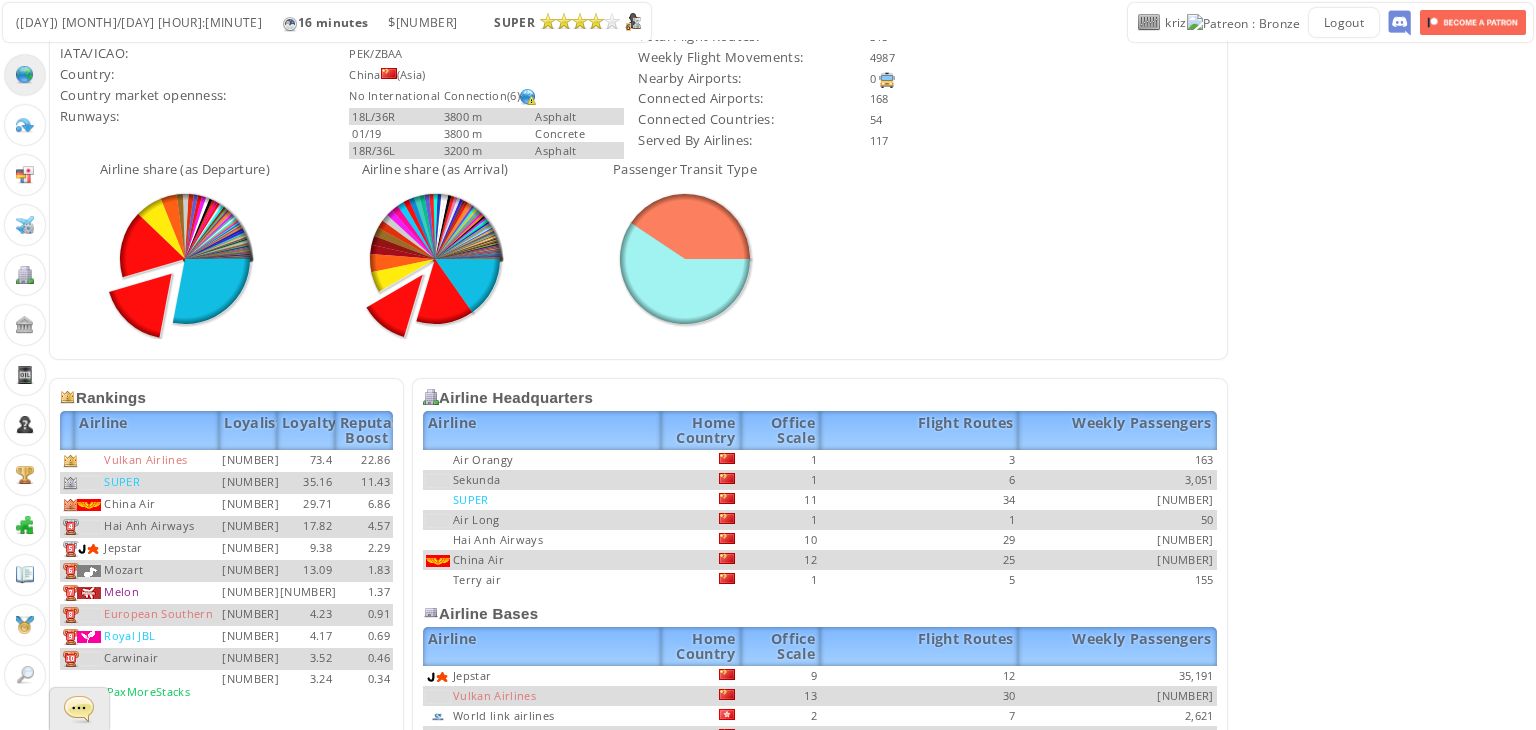 scroll, scrollTop: 787, scrollLeft: 0, axis: vertical 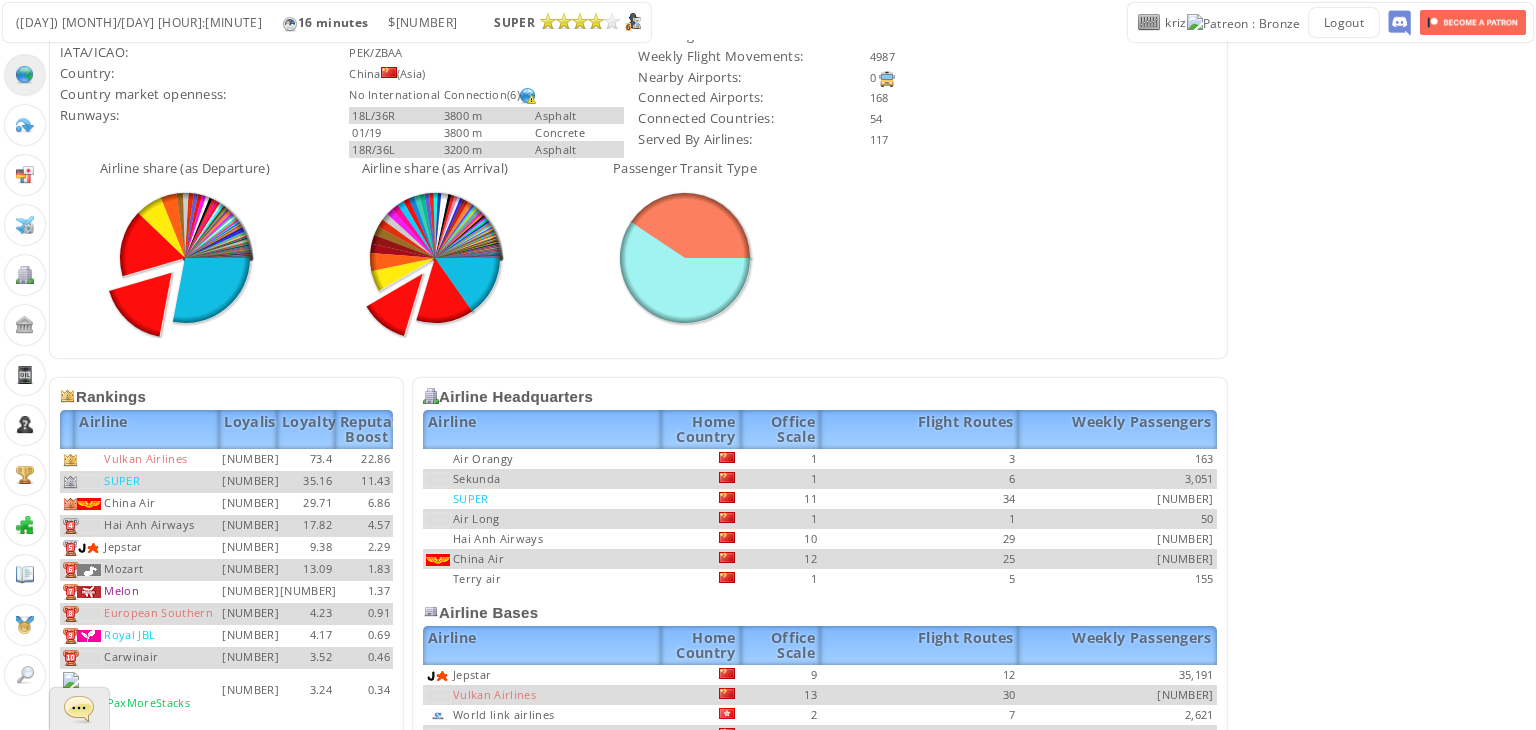 click at bounding box center [25, 625] 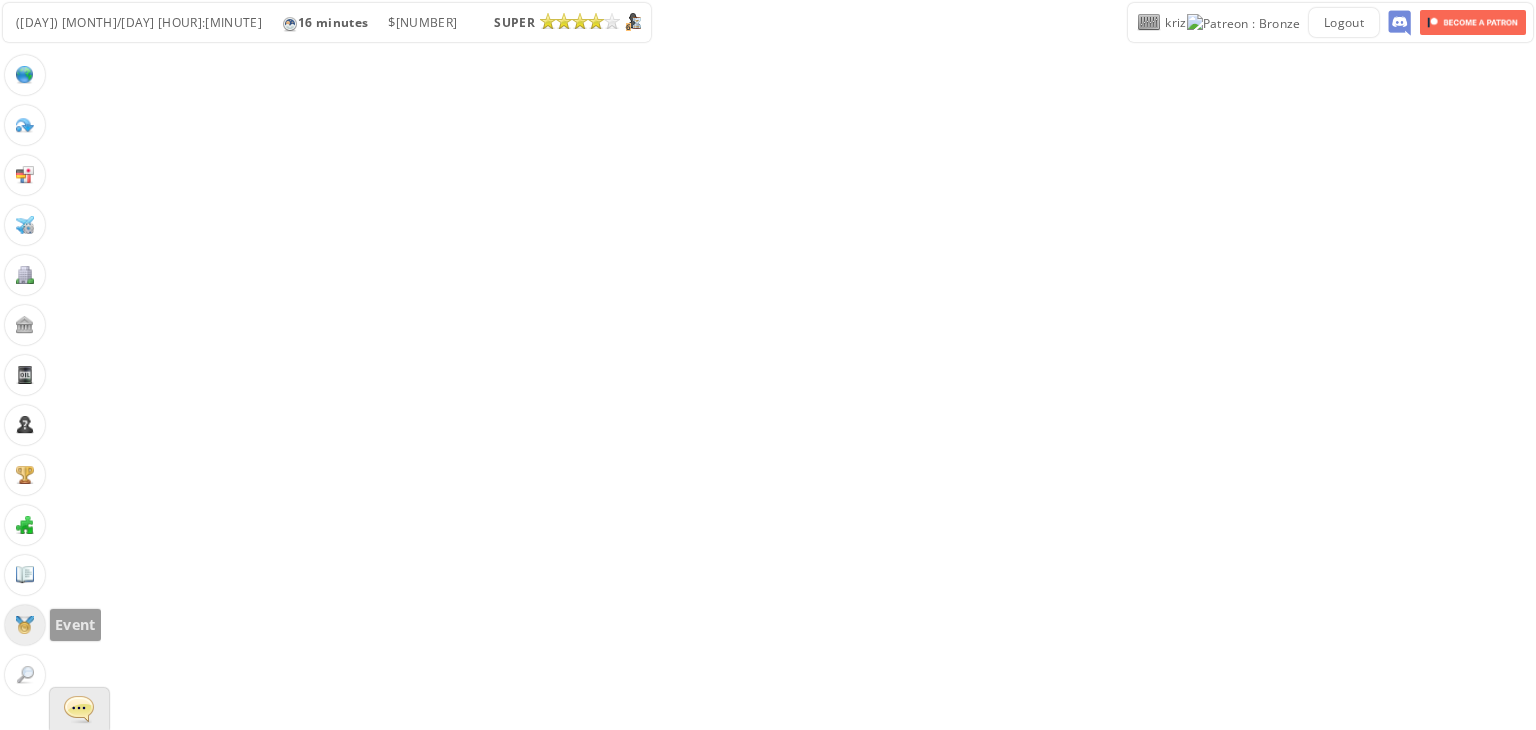 scroll, scrollTop: 0, scrollLeft: 0, axis: both 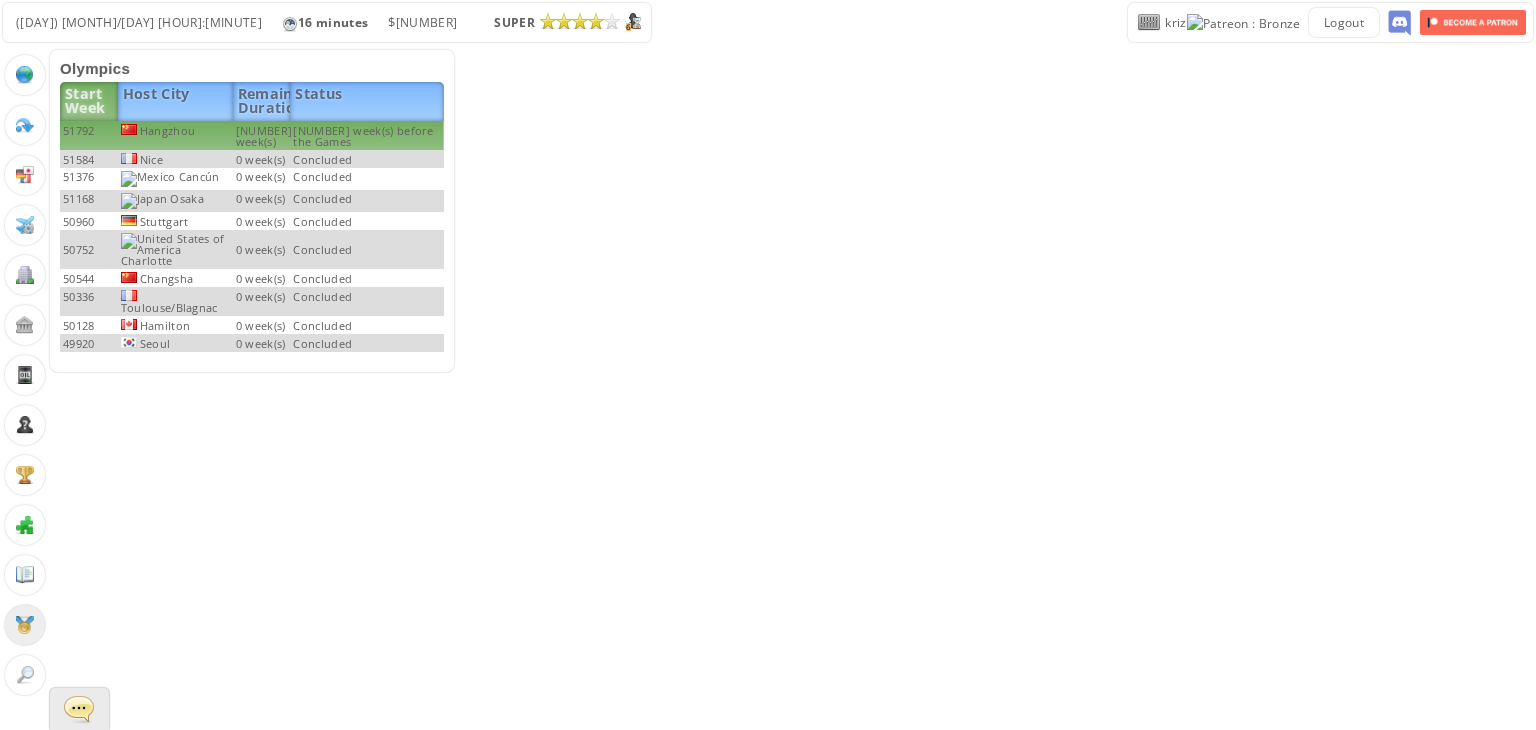 click on "[NUMBER] week(s) before the Games" at bounding box center [367, 135] 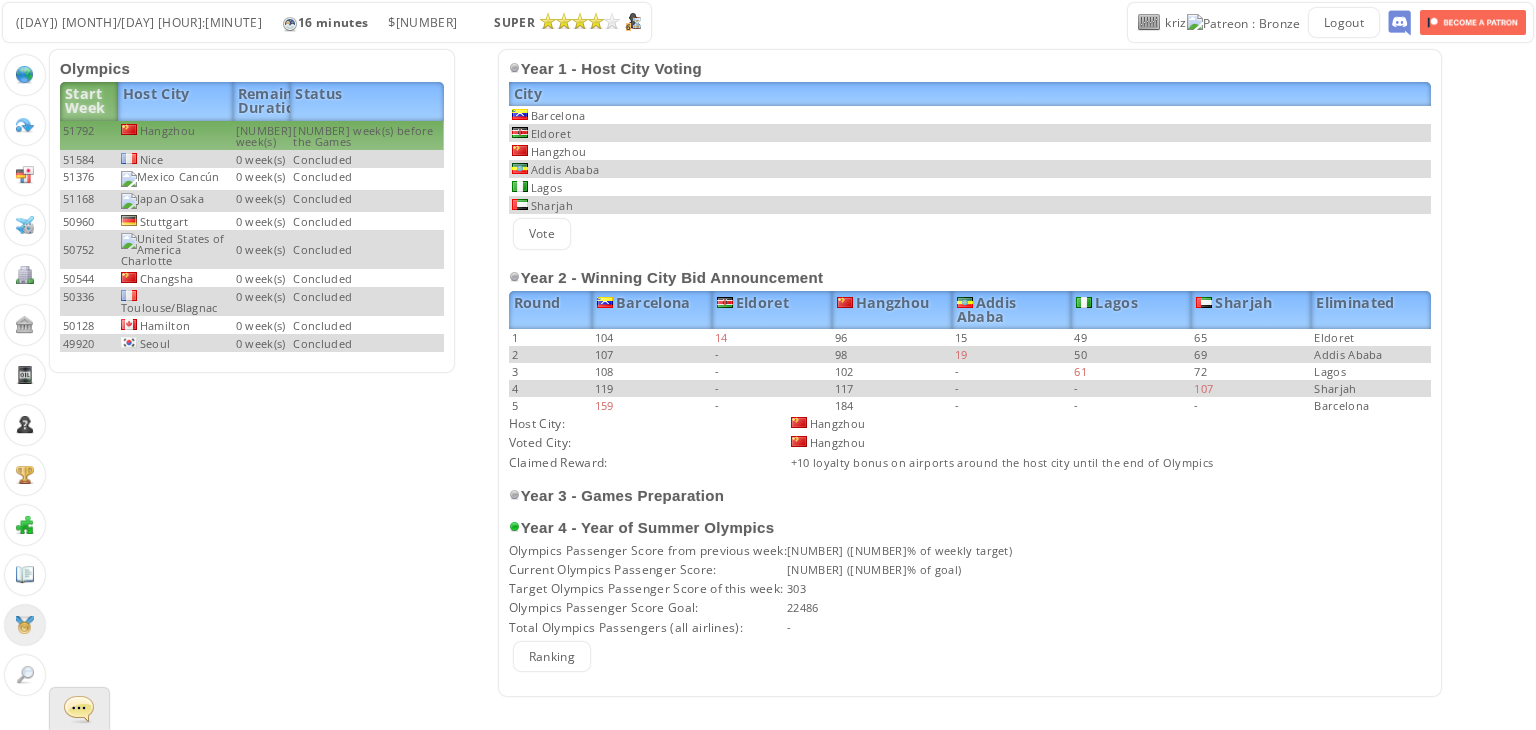 click on "Ranking" at bounding box center (552, 656) 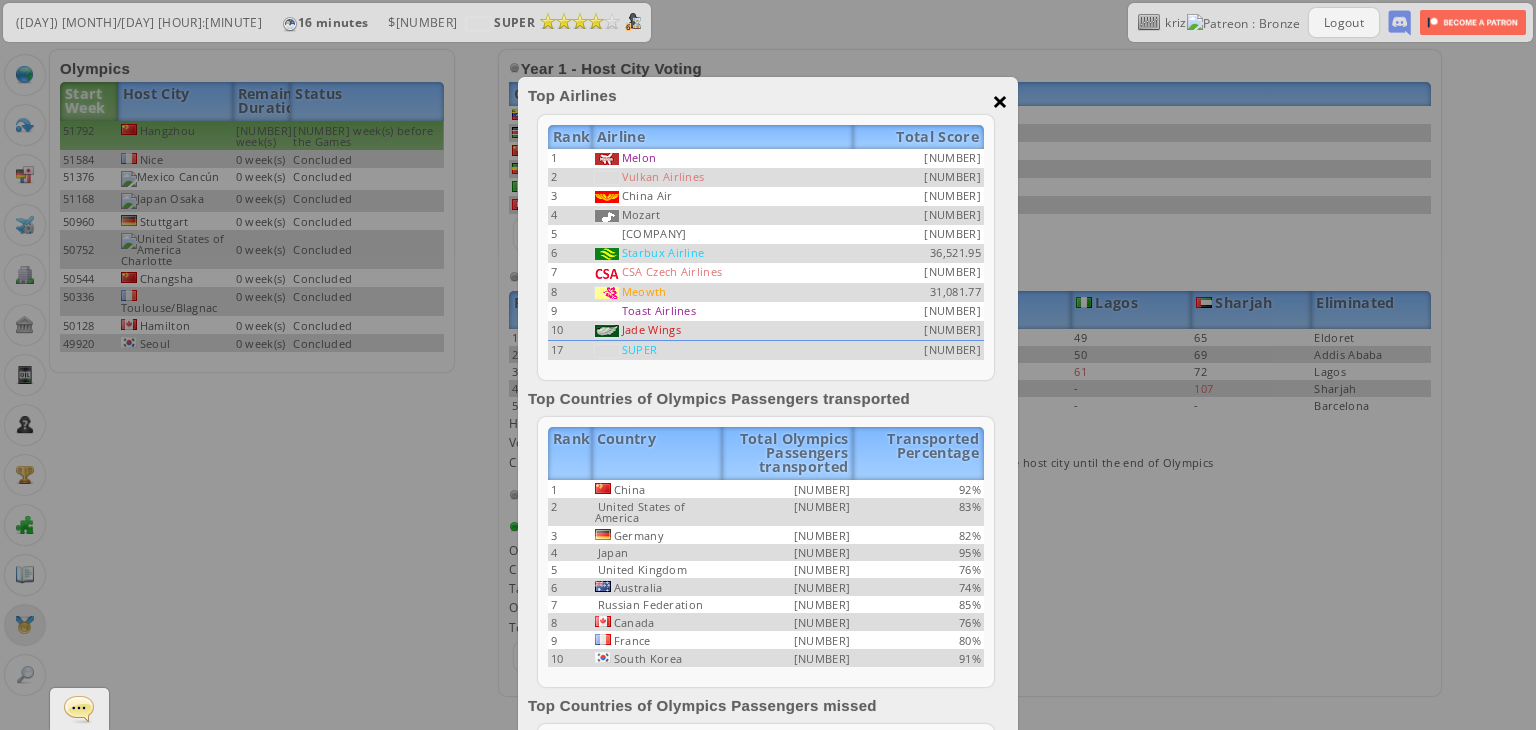 click on "×" at bounding box center (1000, 101) 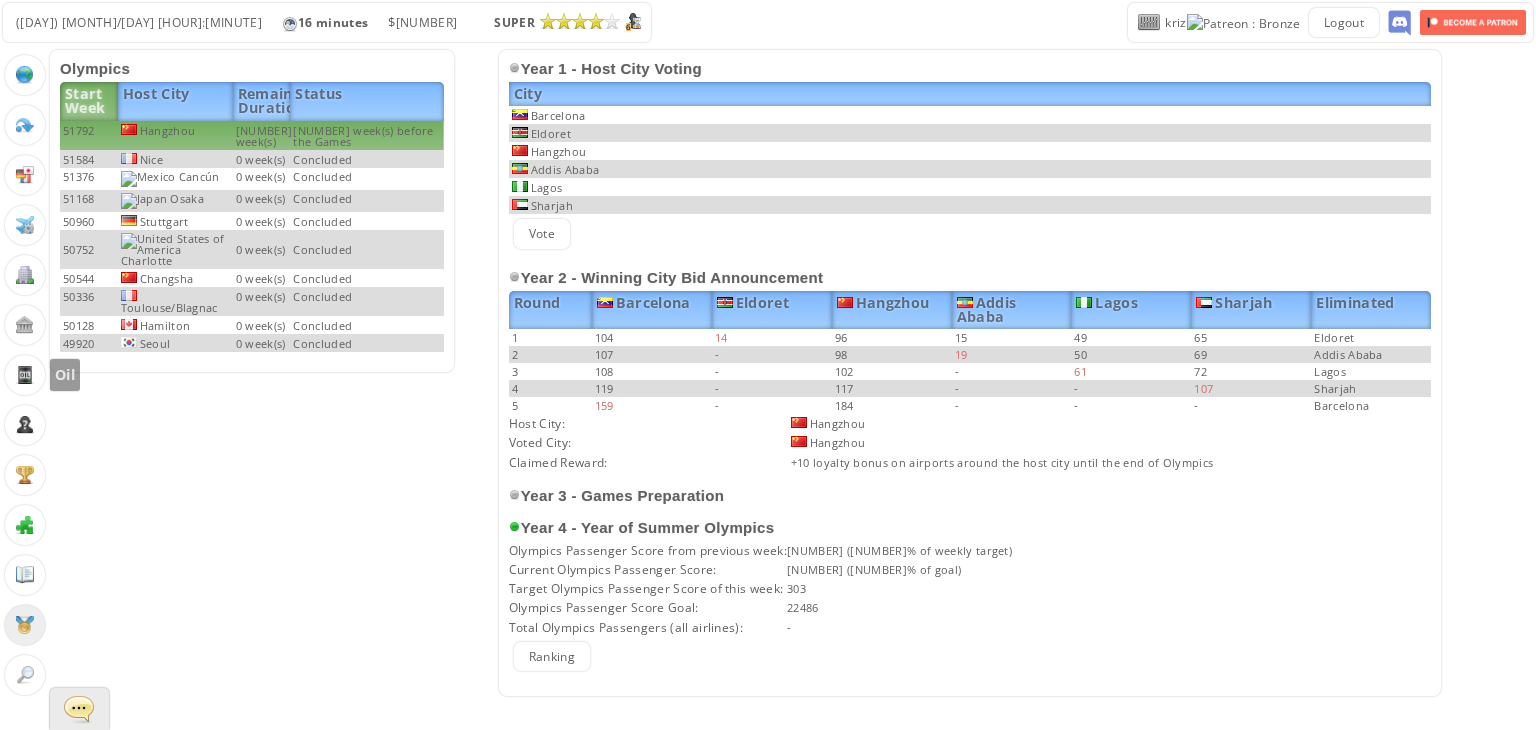 click at bounding box center [25, 375] 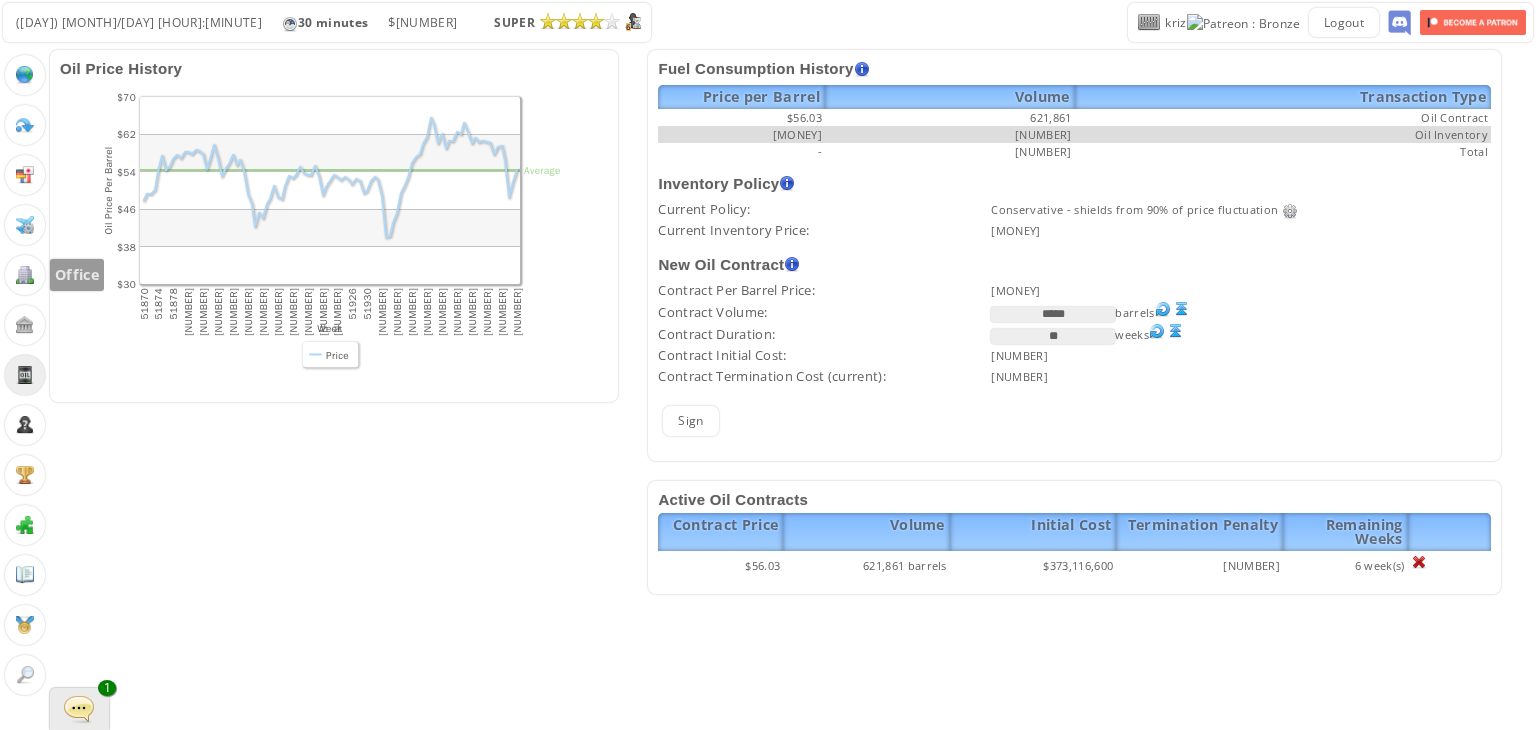 click at bounding box center [25, 275] 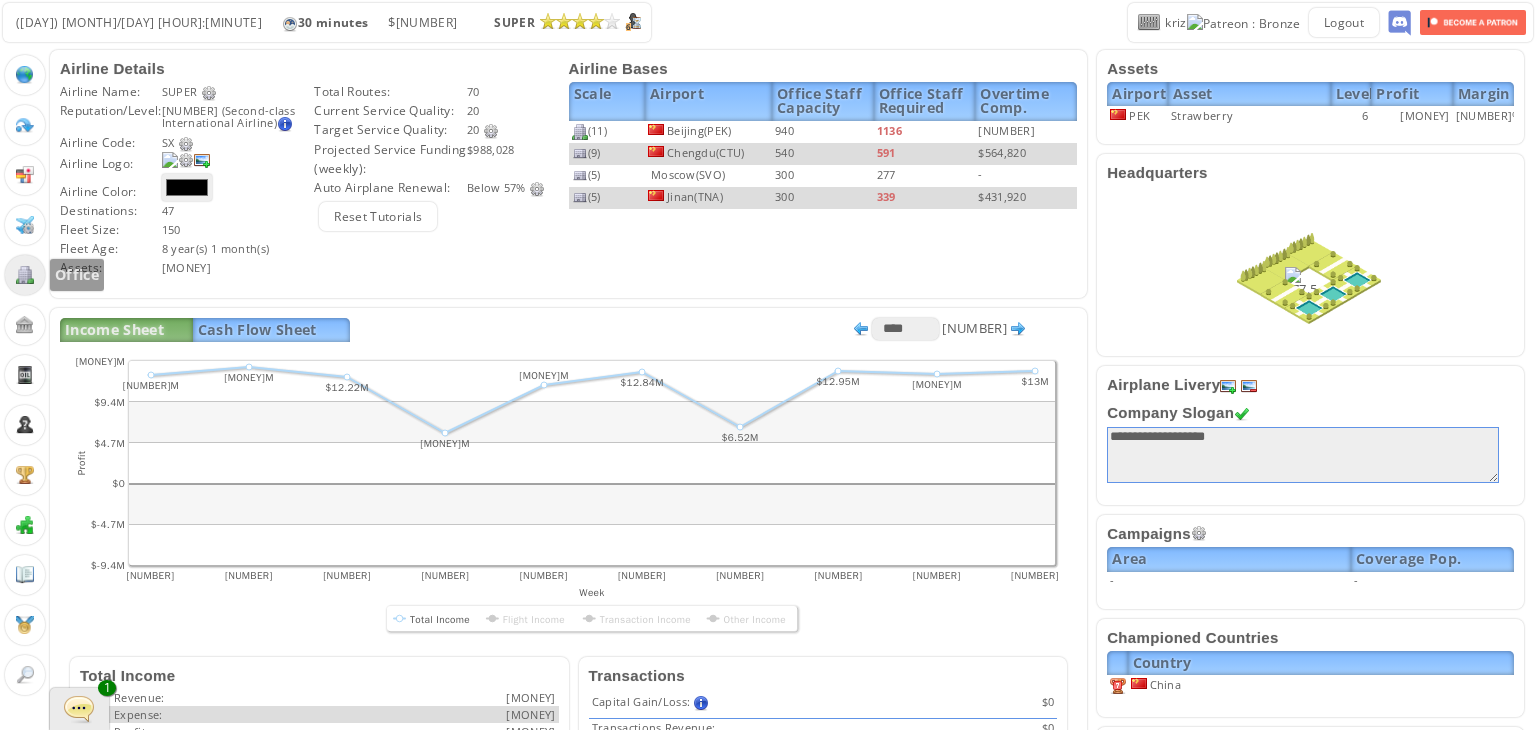 click at bounding box center (25, 275) 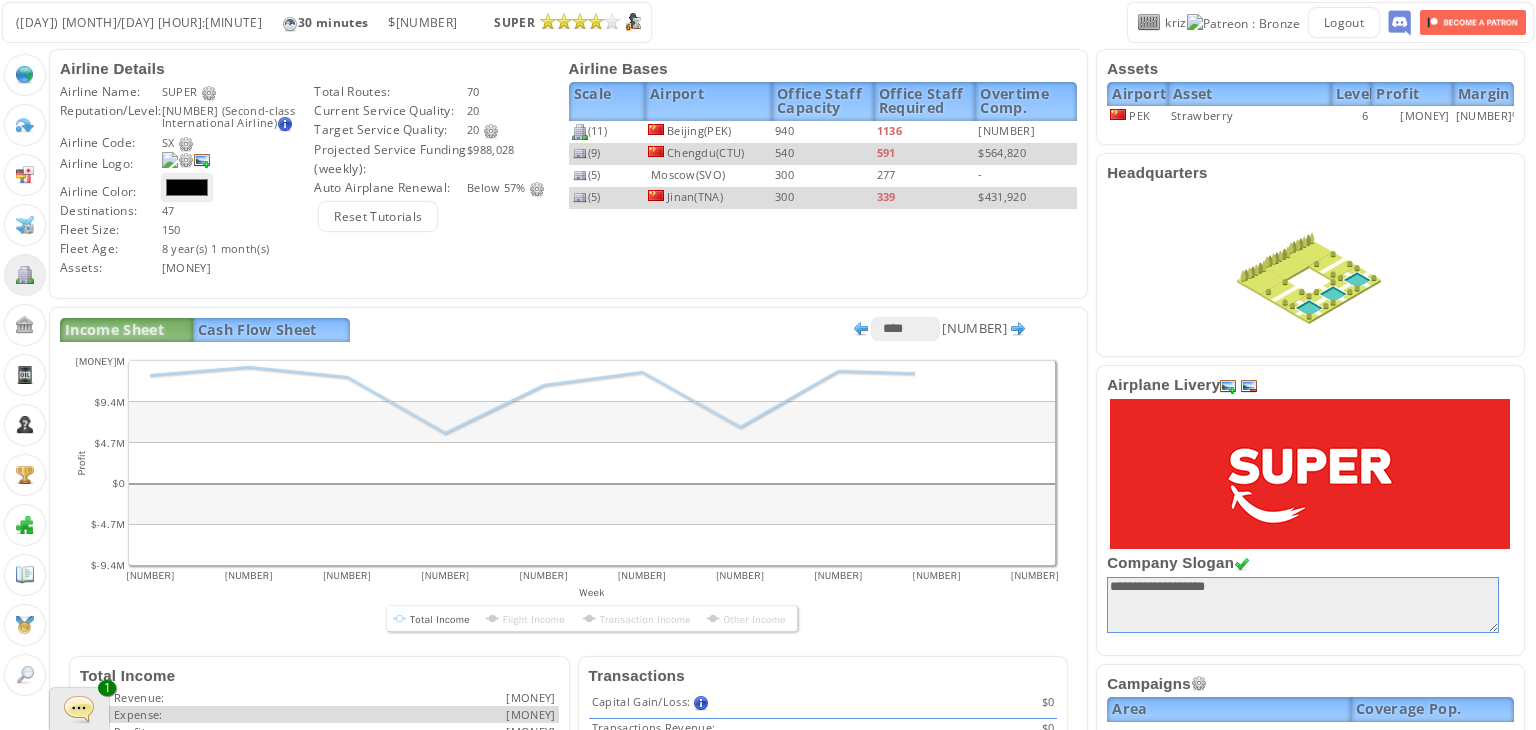 click on "Income Sheet
Cash Flow Sheet
****
*****
****
[NUMBER]
abcdefhiklmnopqrstuvwxyz Loading chart. Please wait. abcdefhiklmnopqrstuvwxyz Week Profit $-9.4M $-4.7M $0 $4.7M $9.4M $14.1M [NUMBER] [NUMBER] [NUMBER] [NUMBER] [NUMBER]" at bounding box center (568, 723) 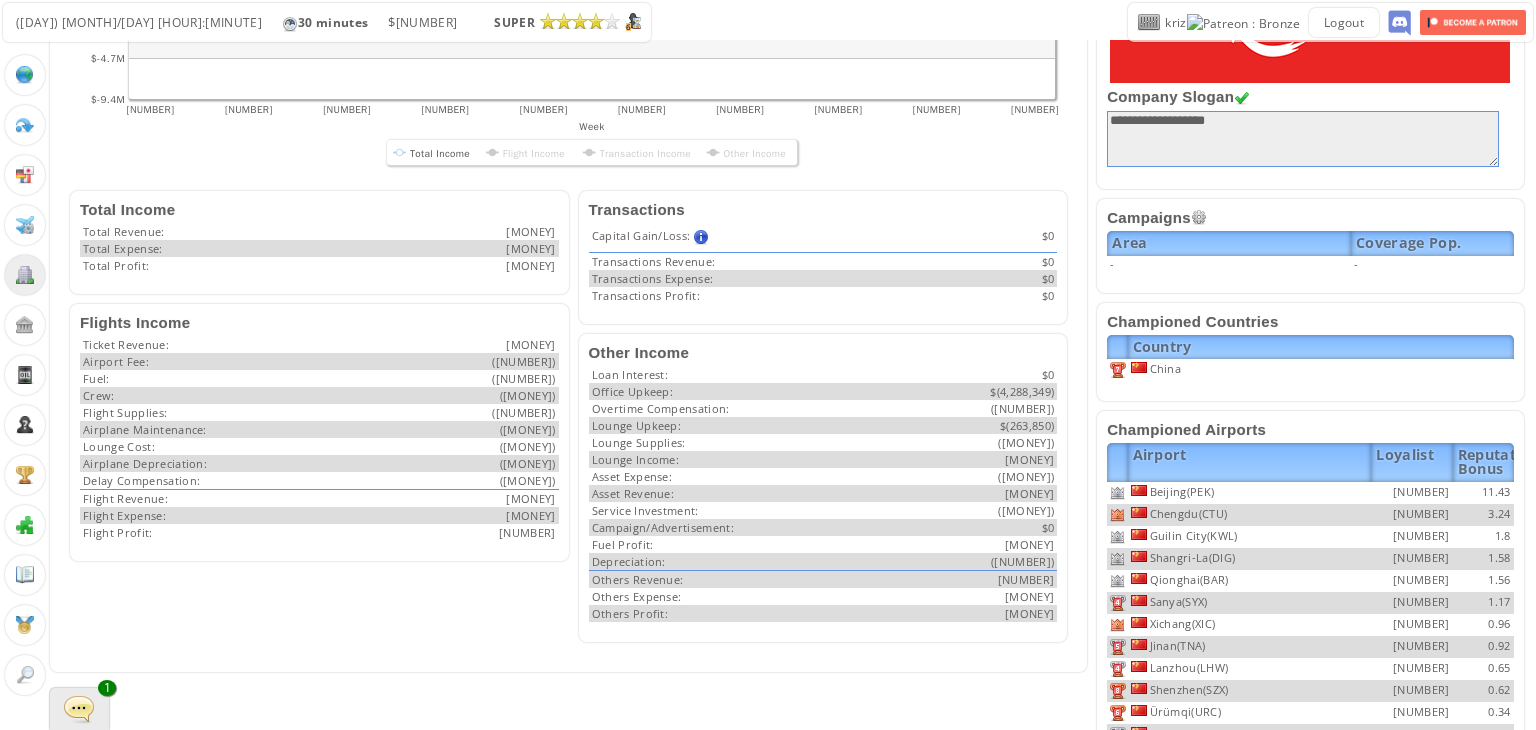 scroll, scrollTop: 0, scrollLeft: 0, axis: both 